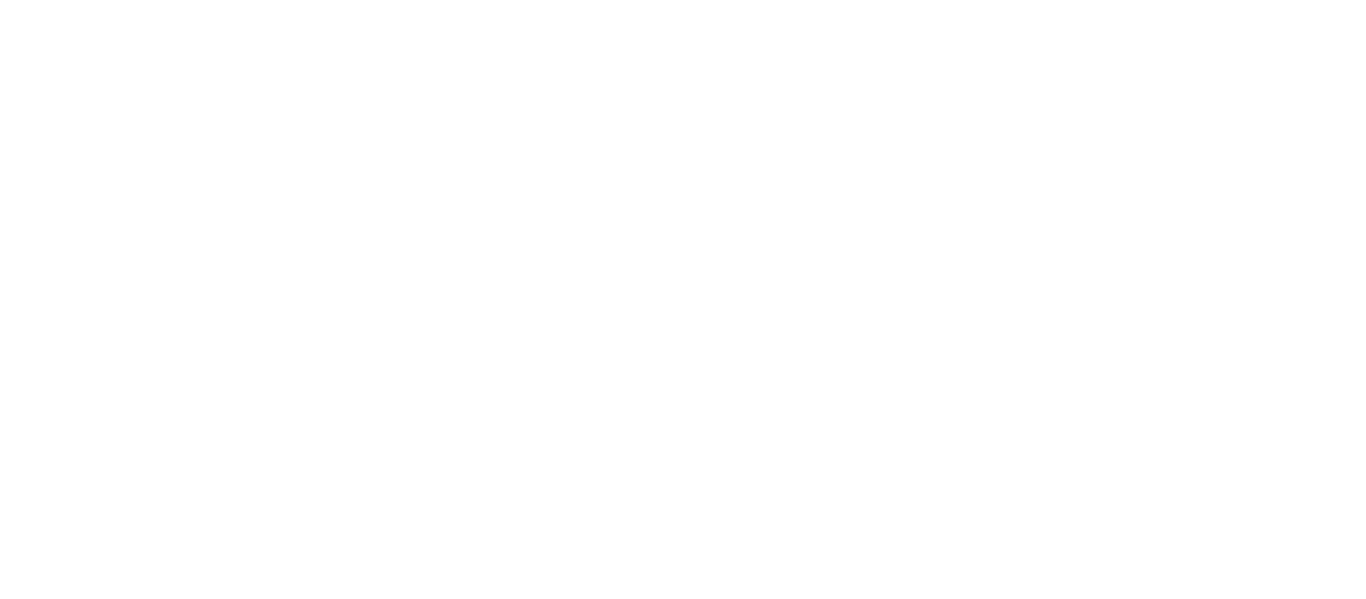 scroll, scrollTop: 0, scrollLeft: 0, axis: both 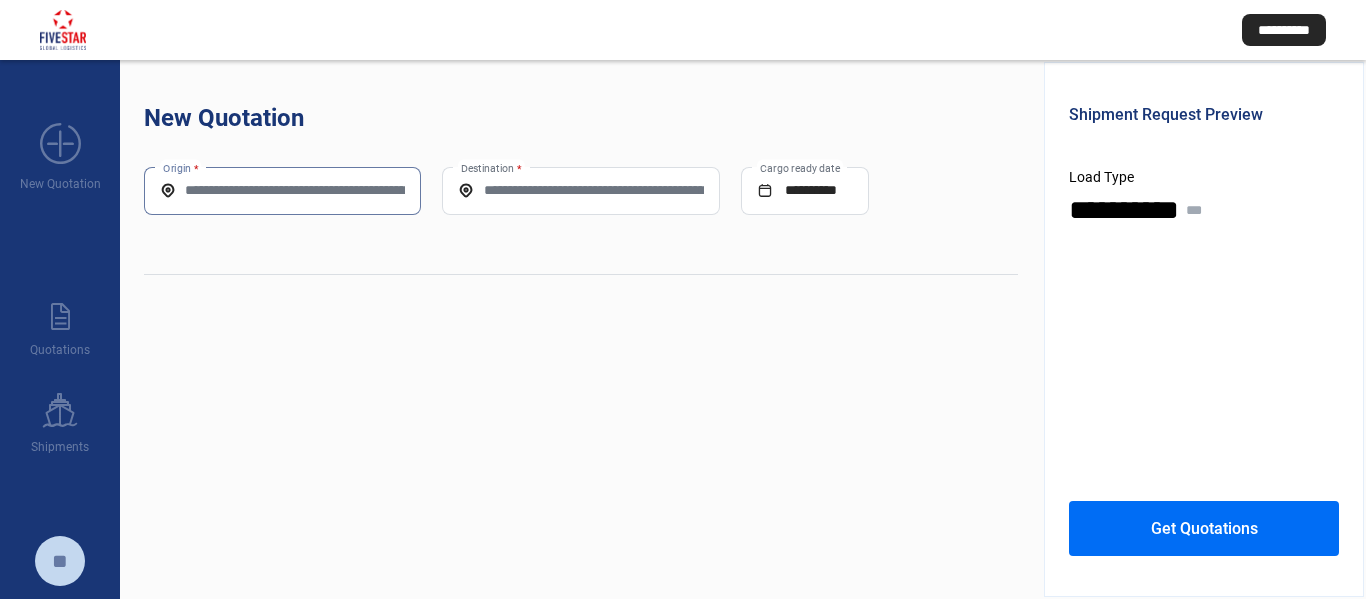 click on "Origin *" at bounding box center [282, 190] 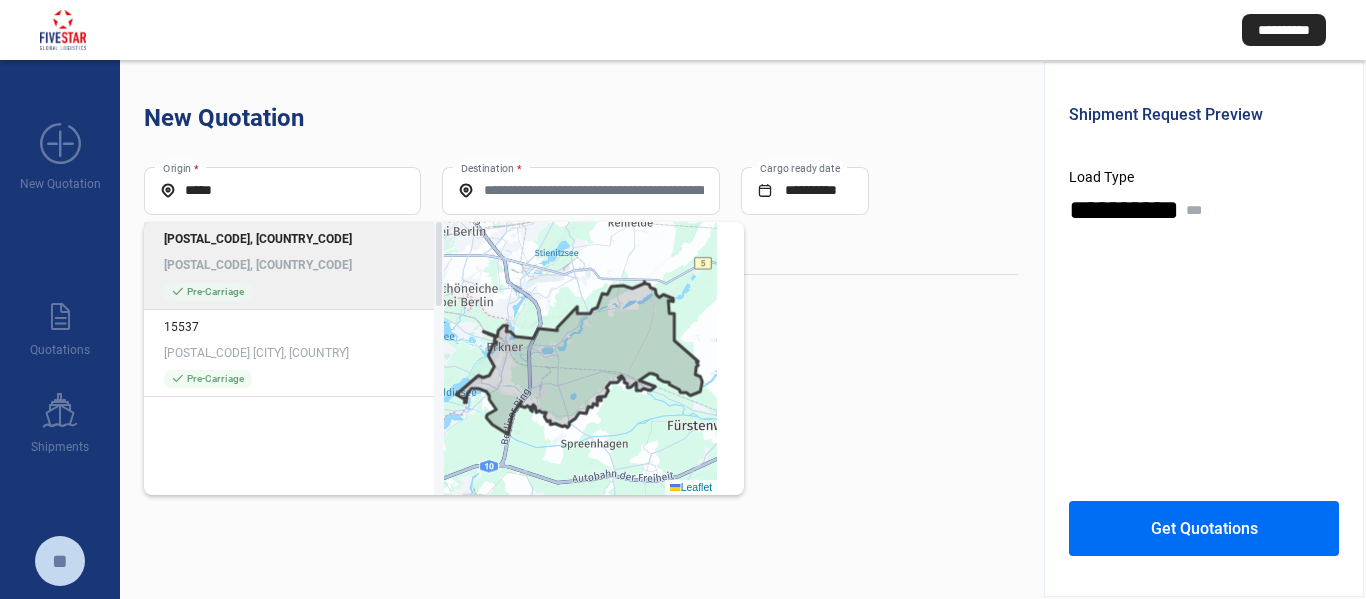 click on "[POSTAL_CODE], [COUNTRY_CODE] [POSTAL_CODE], [COUNTRY_CODE] check_mark  Pre-Carriage" 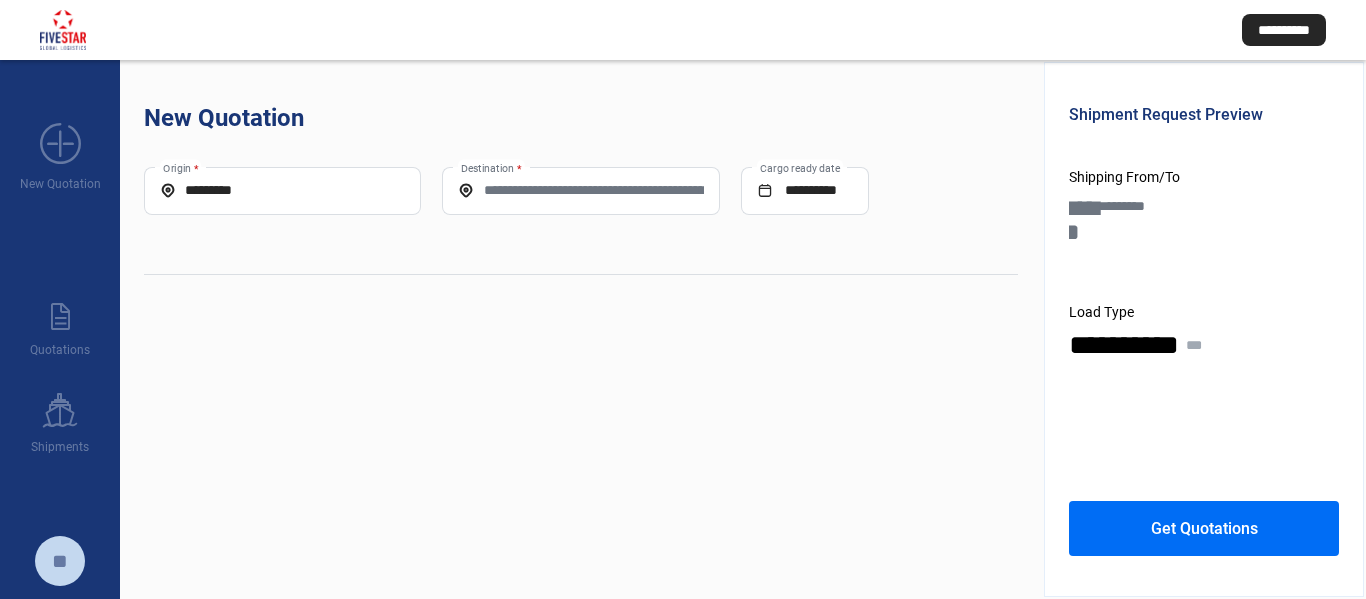 click on "Destination *" 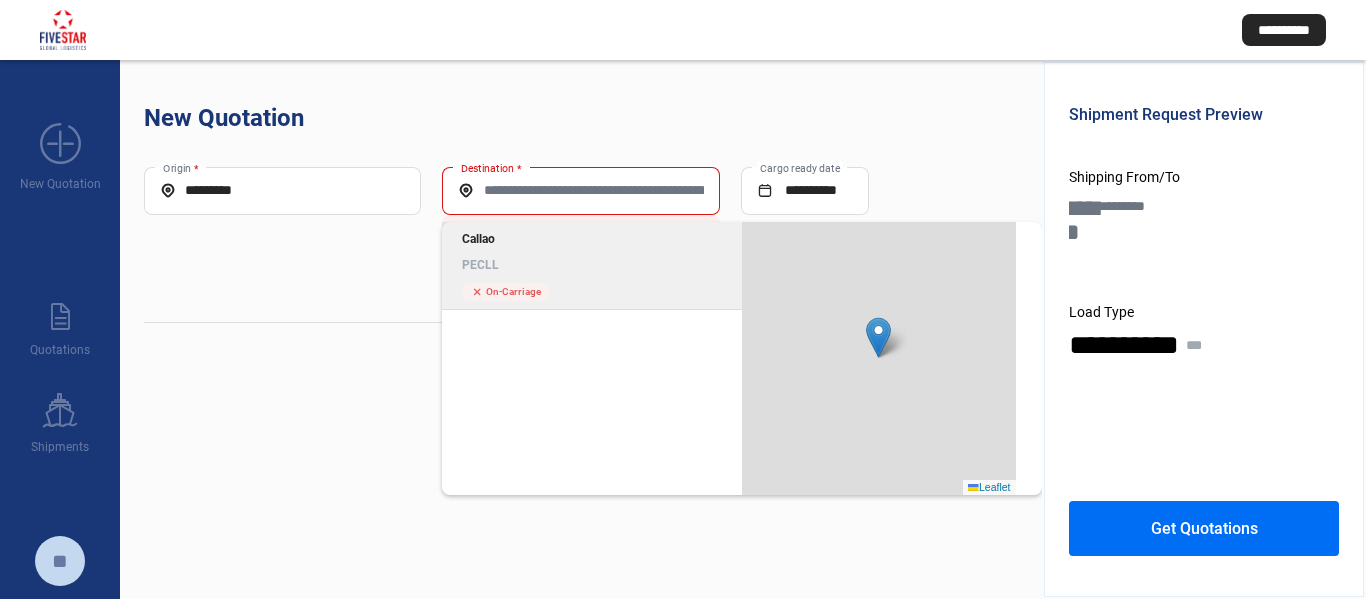 click on "PECLL" 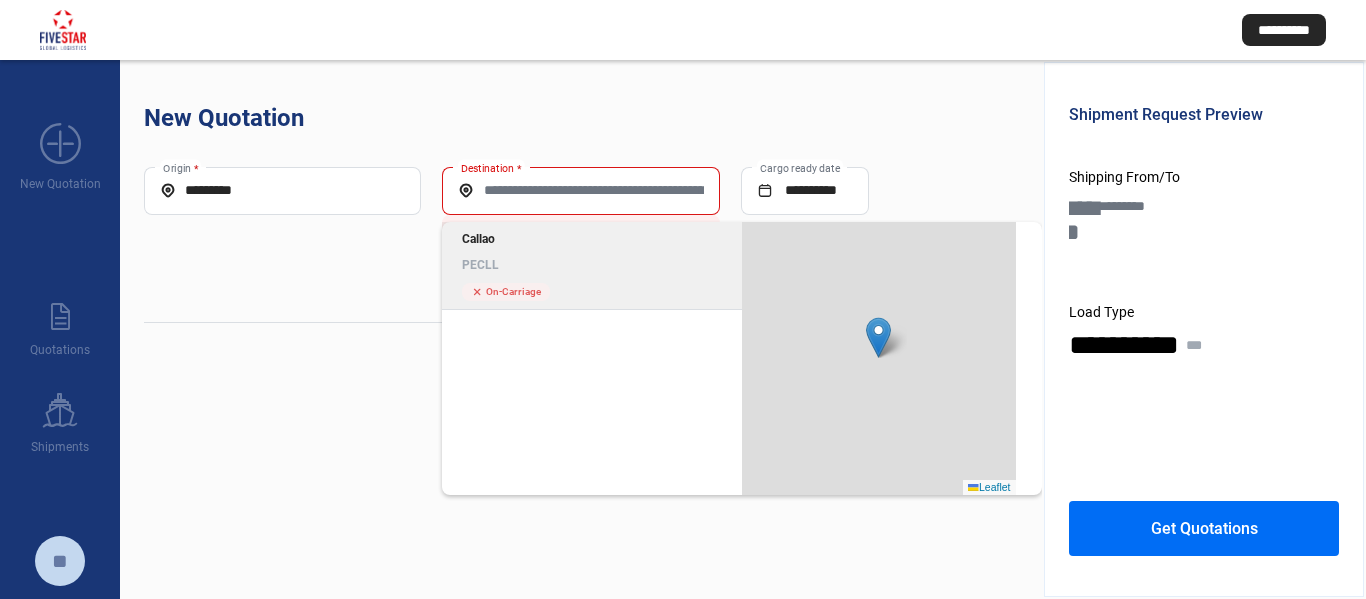 type on "*****" 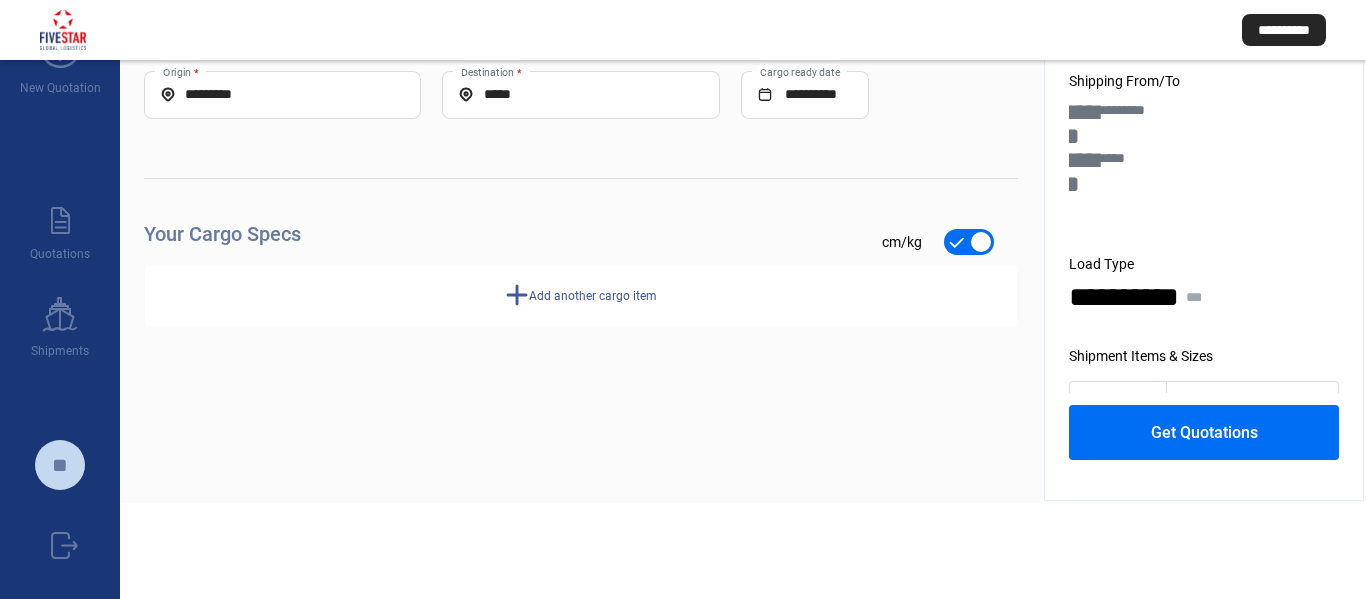 scroll, scrollTop: 100, scrollLeft: 0, axis: vertical 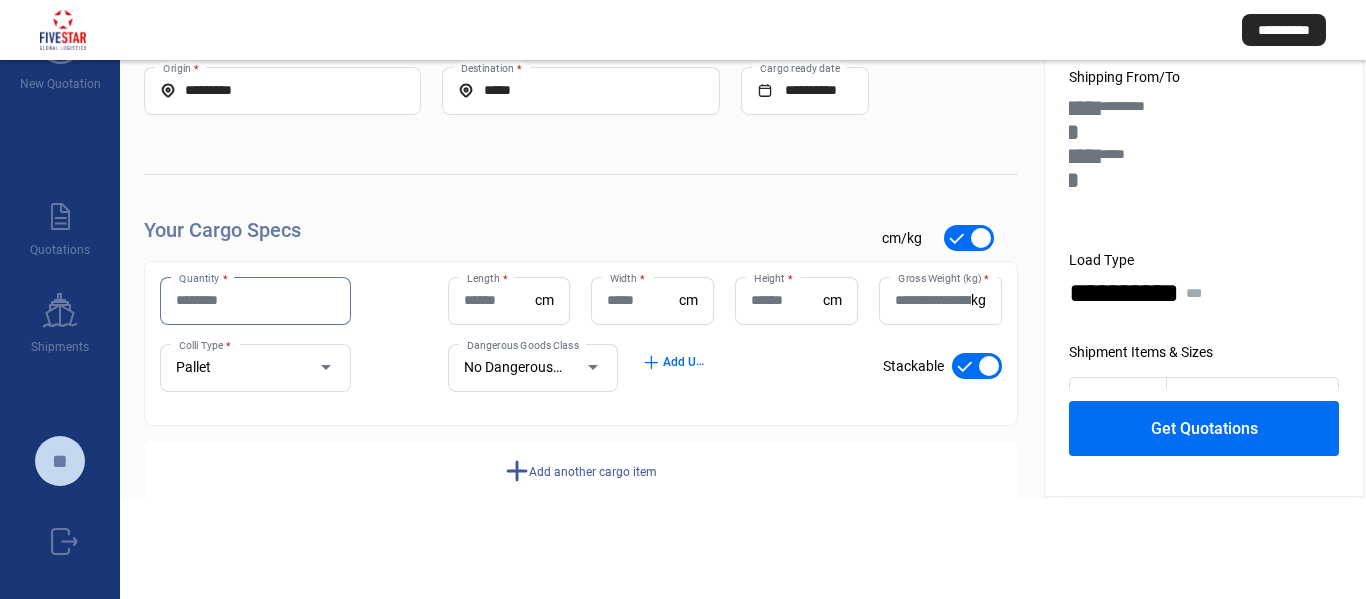 click on "Quantity *" at bounding box center [255, 300] 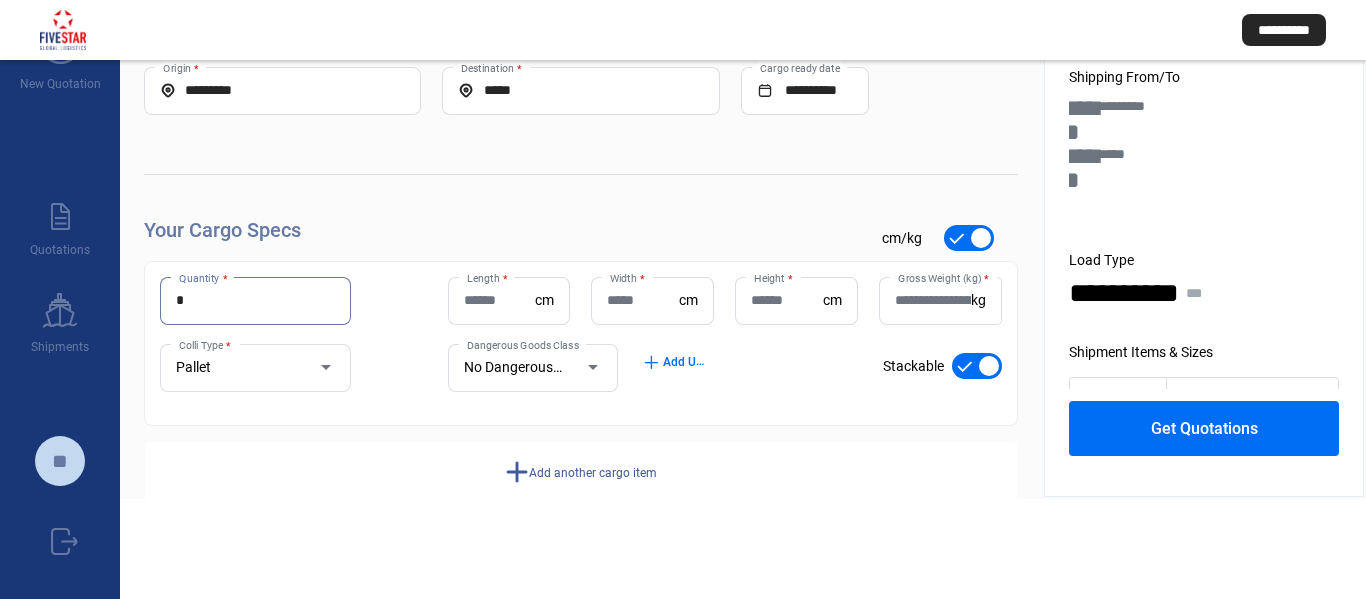 type on "*" 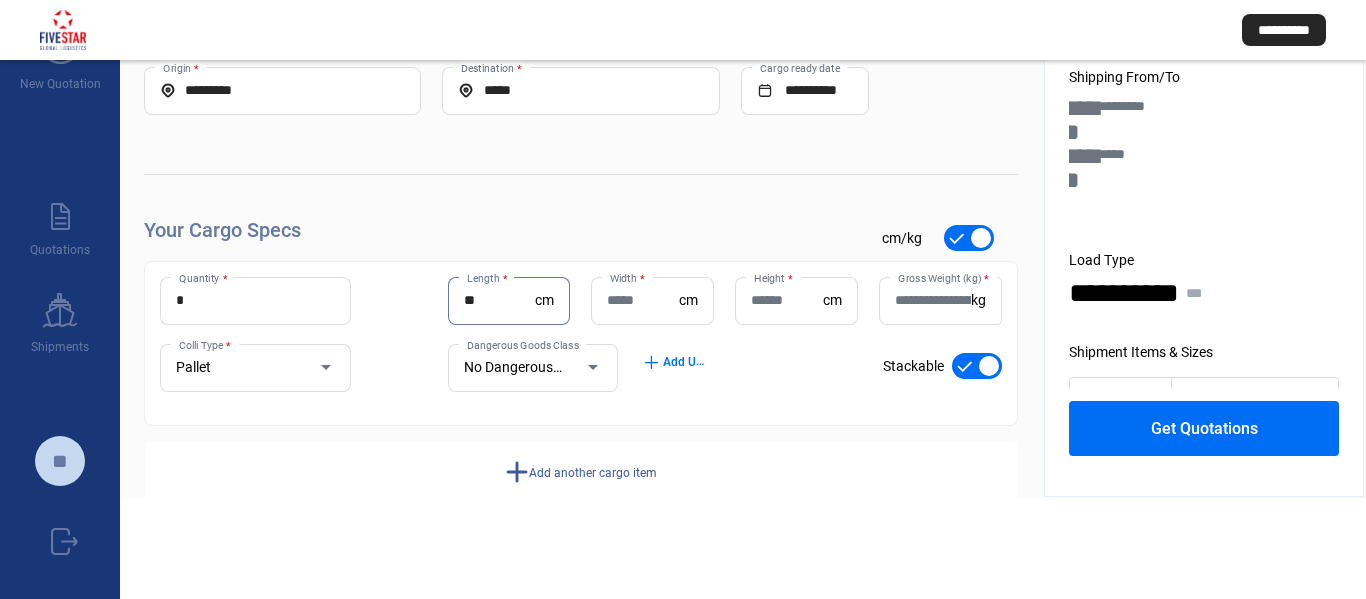 type on "**" 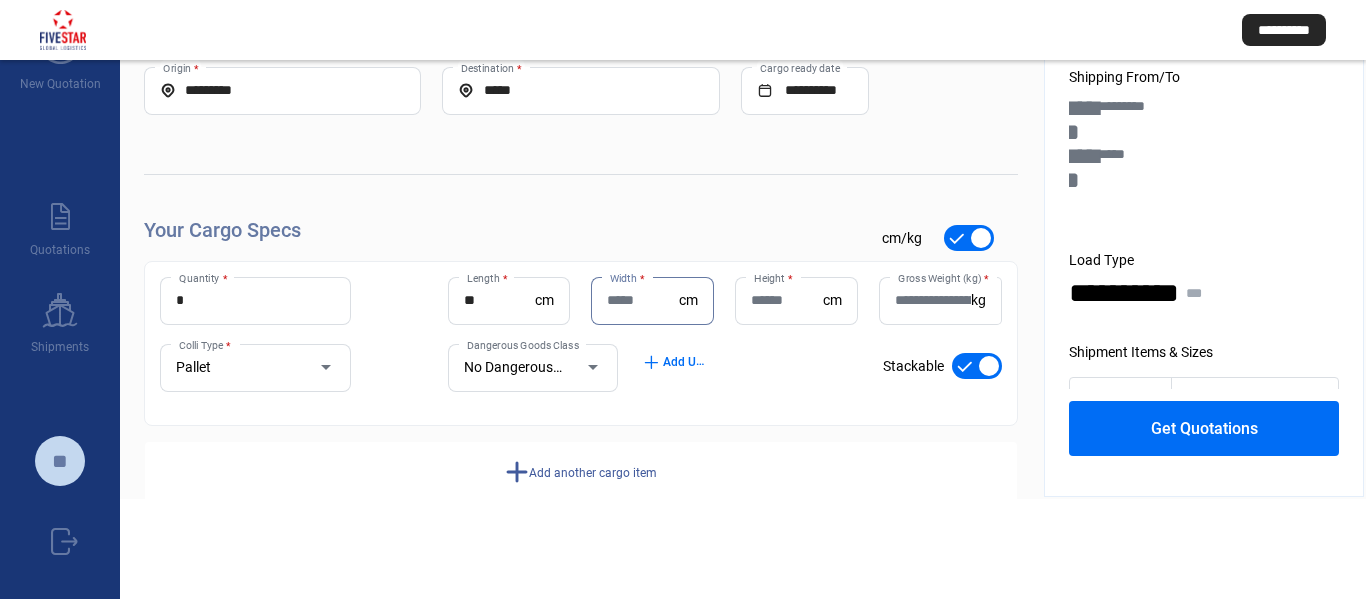 click on "Width  *" at bounding box center (643, 300) 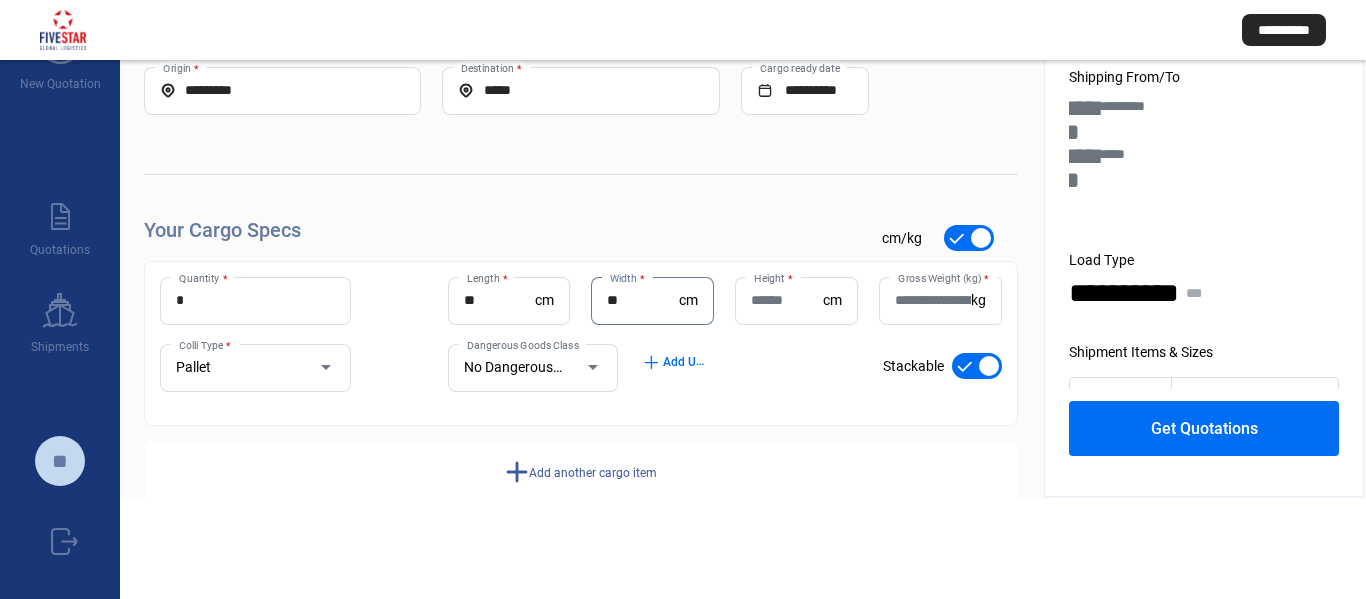 type on "**" 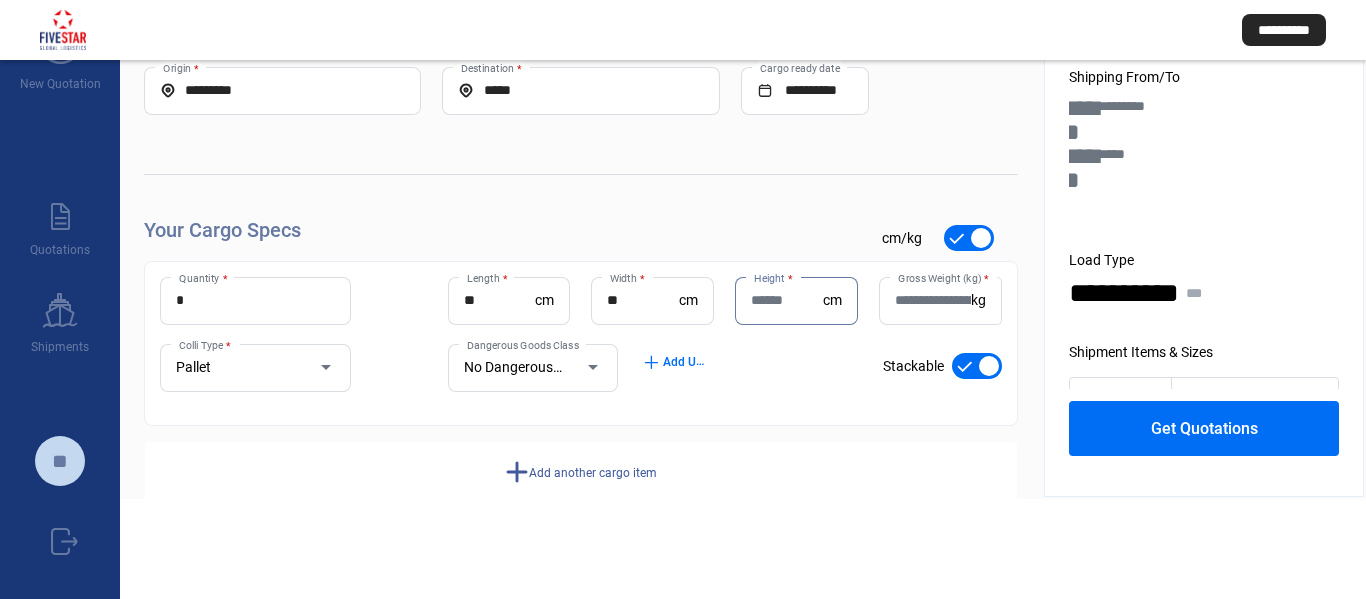 click on "Height  *" at bounding box center [787, 300] 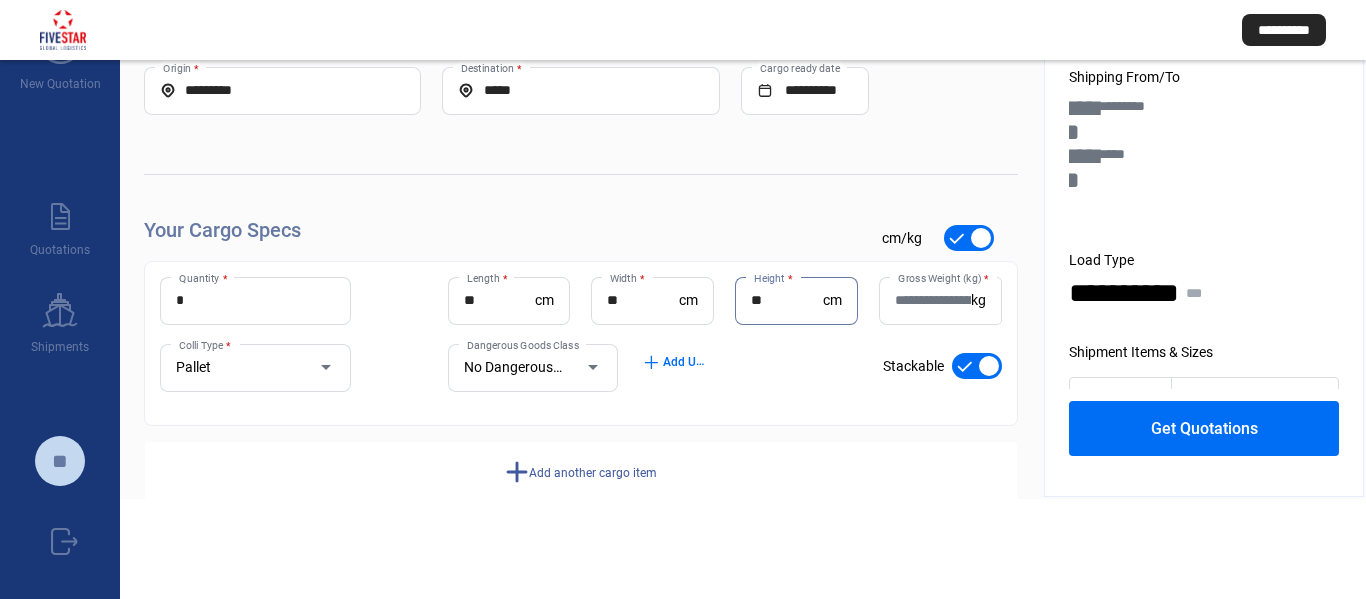 type on "**" 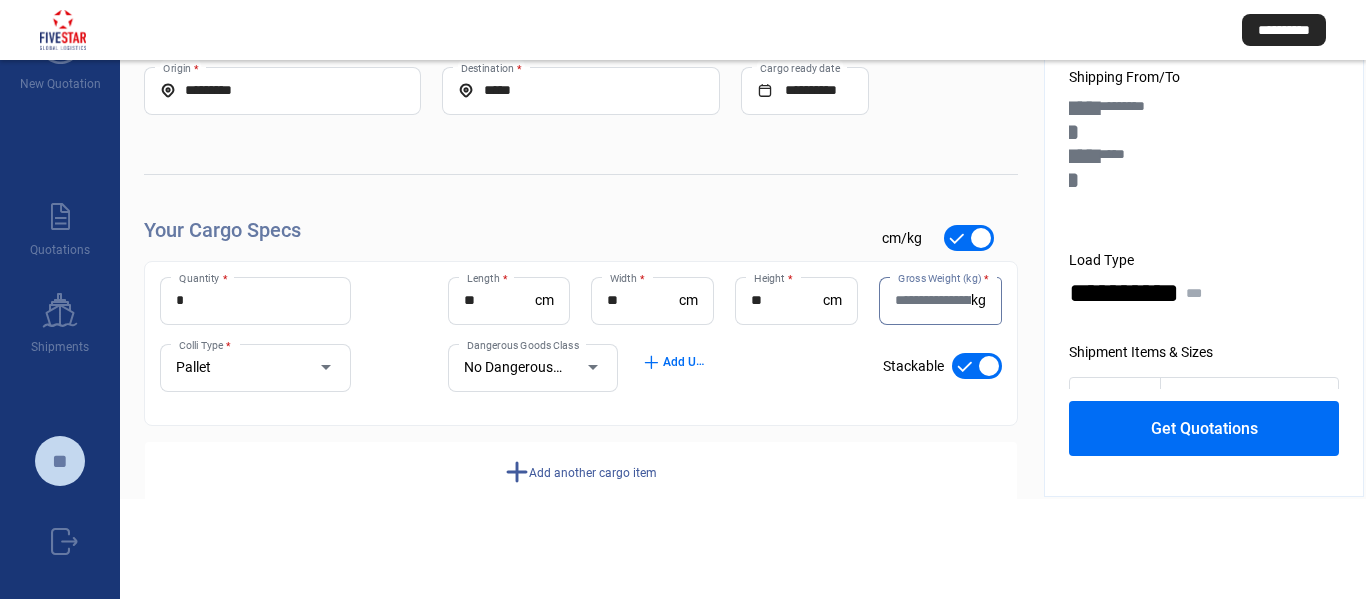 click on "Gross Weight (kg)  *" at bounding box center [933, 300] 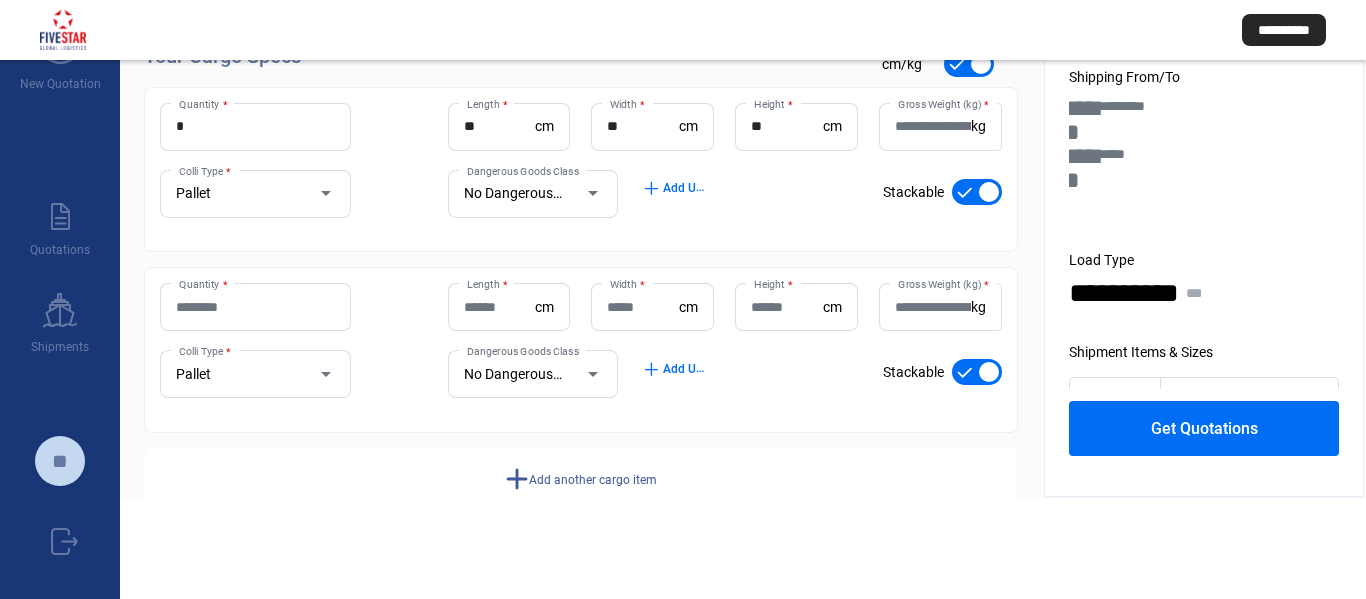 scroll, scrollTop: 200, scrollLeft: 0, axis: vertical 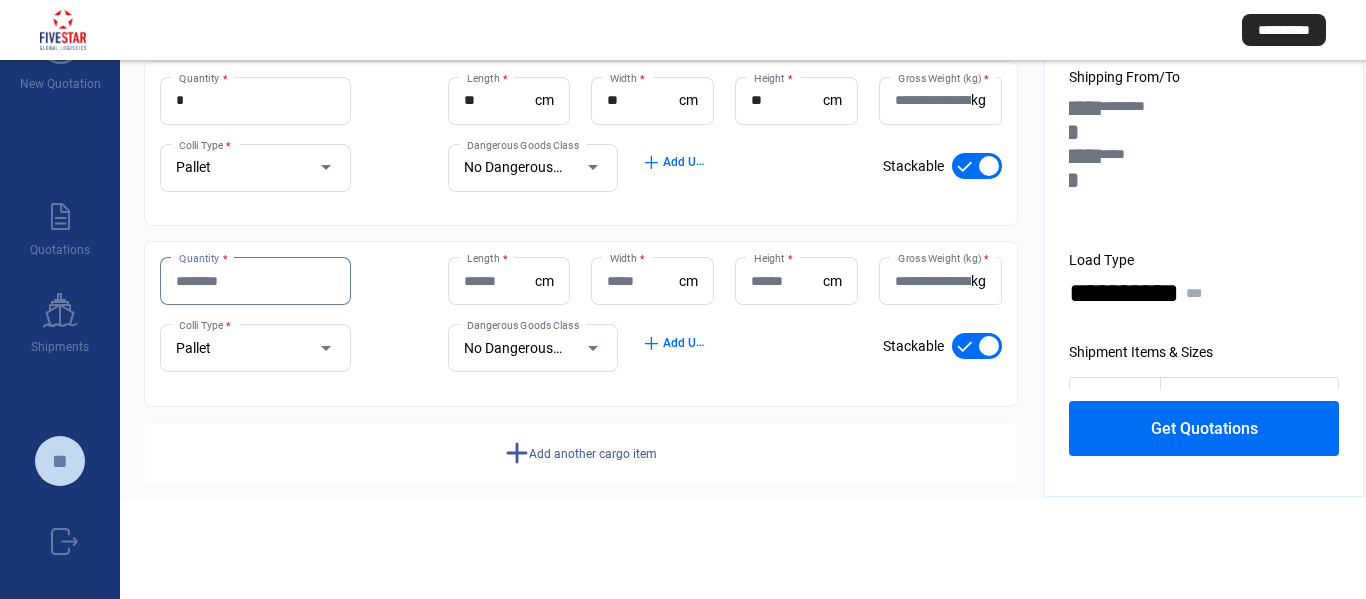click on "Quantity *" at bounding box center [255, 281] 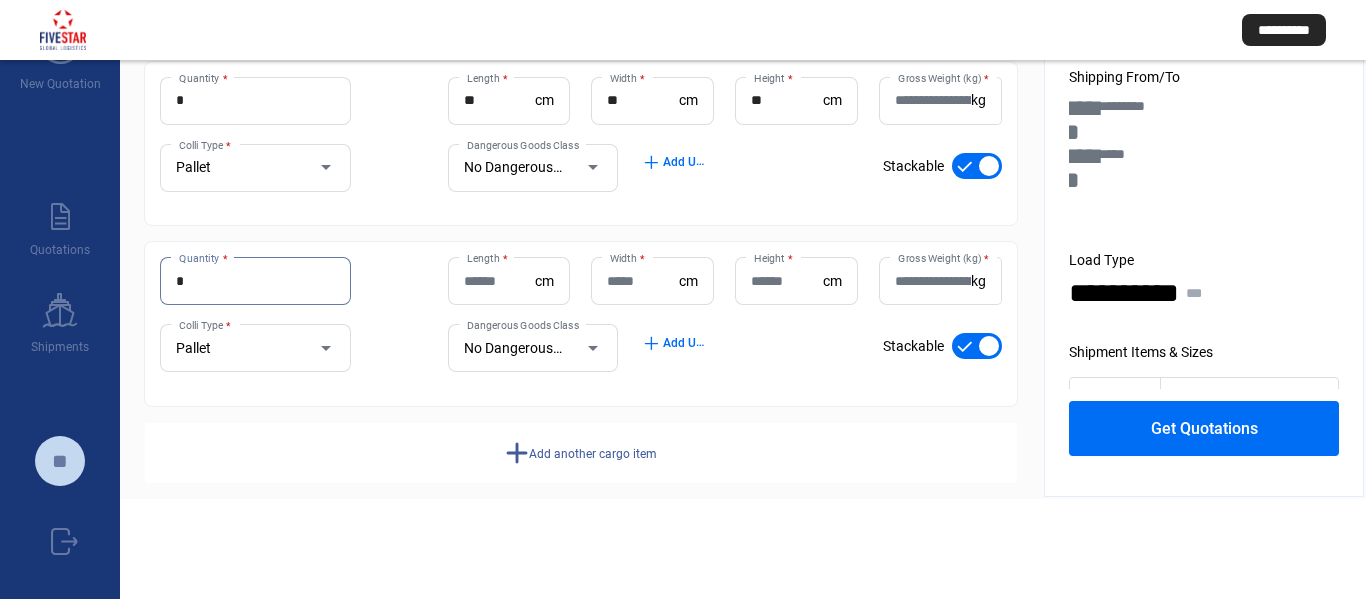 type on "*" 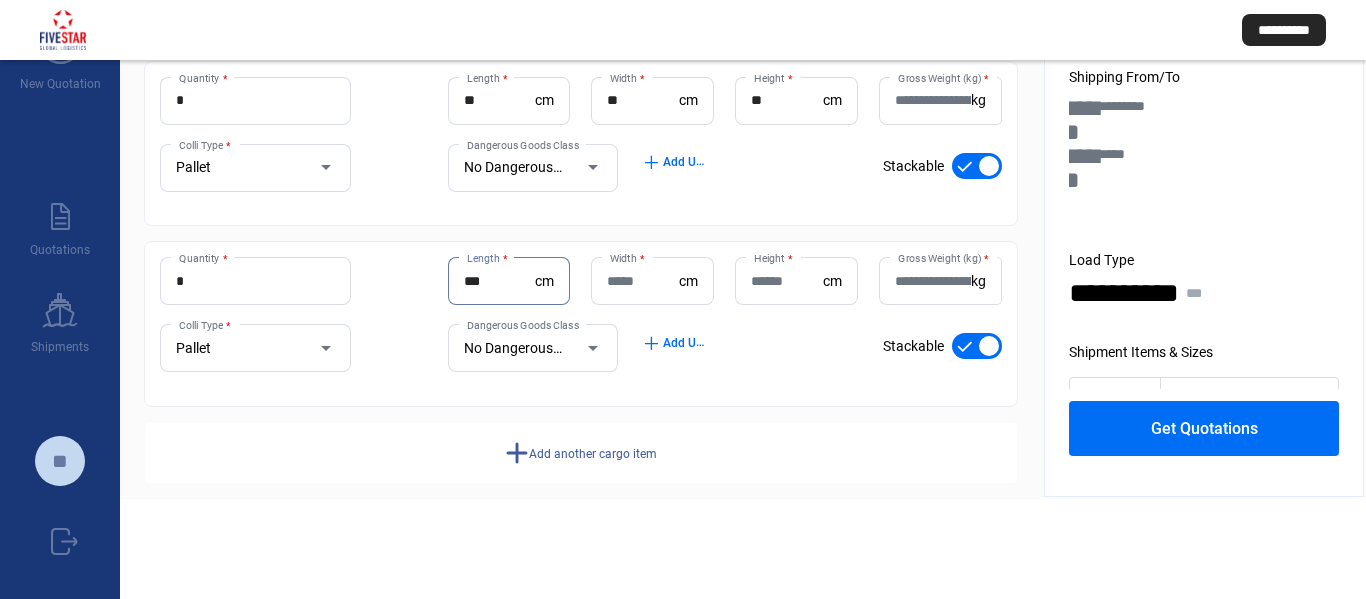 type on "***" 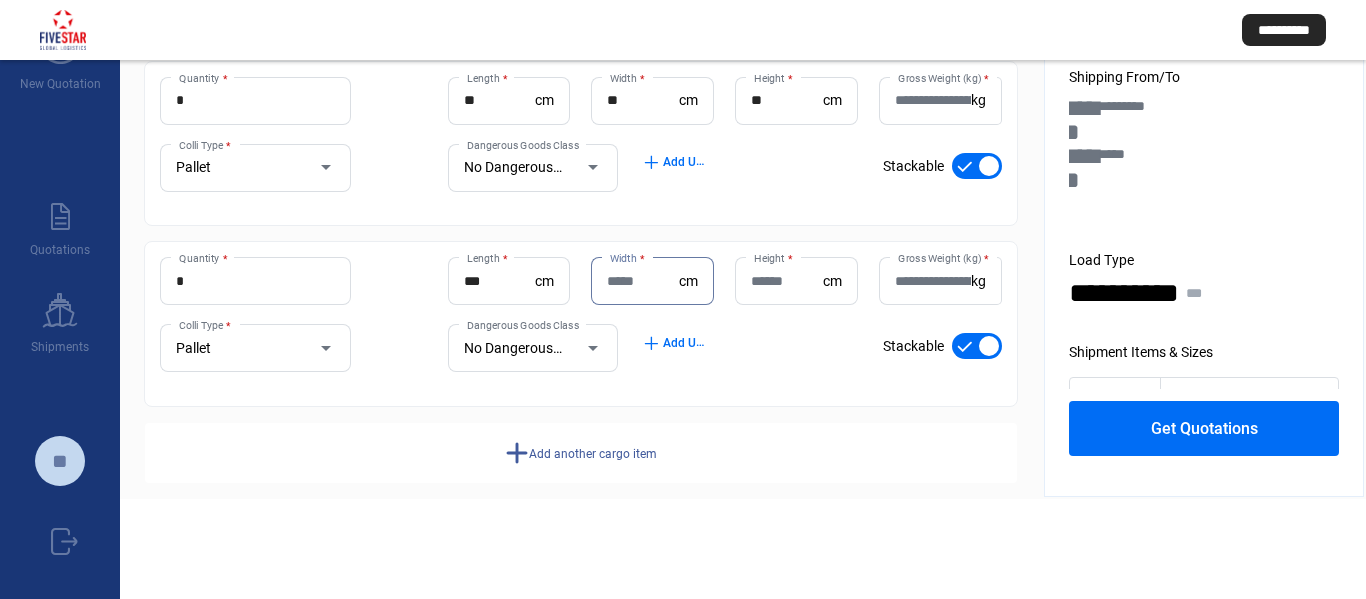 click on "Width  *" at bounding box center [643, 281] 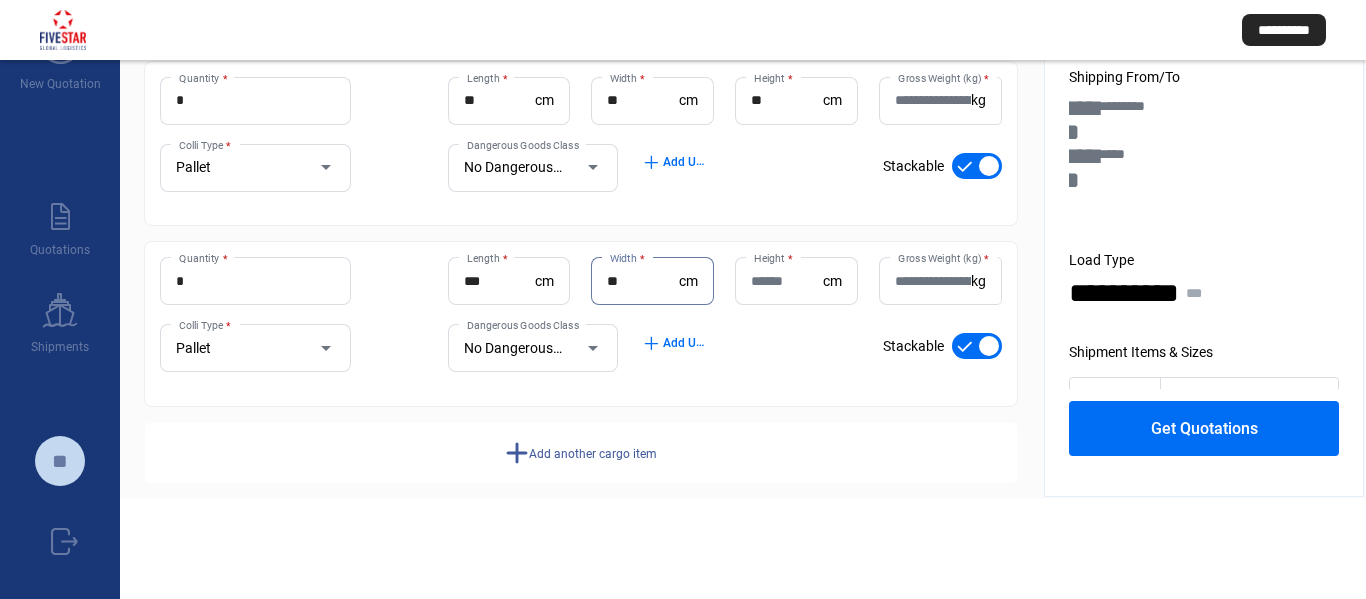 type on "**" 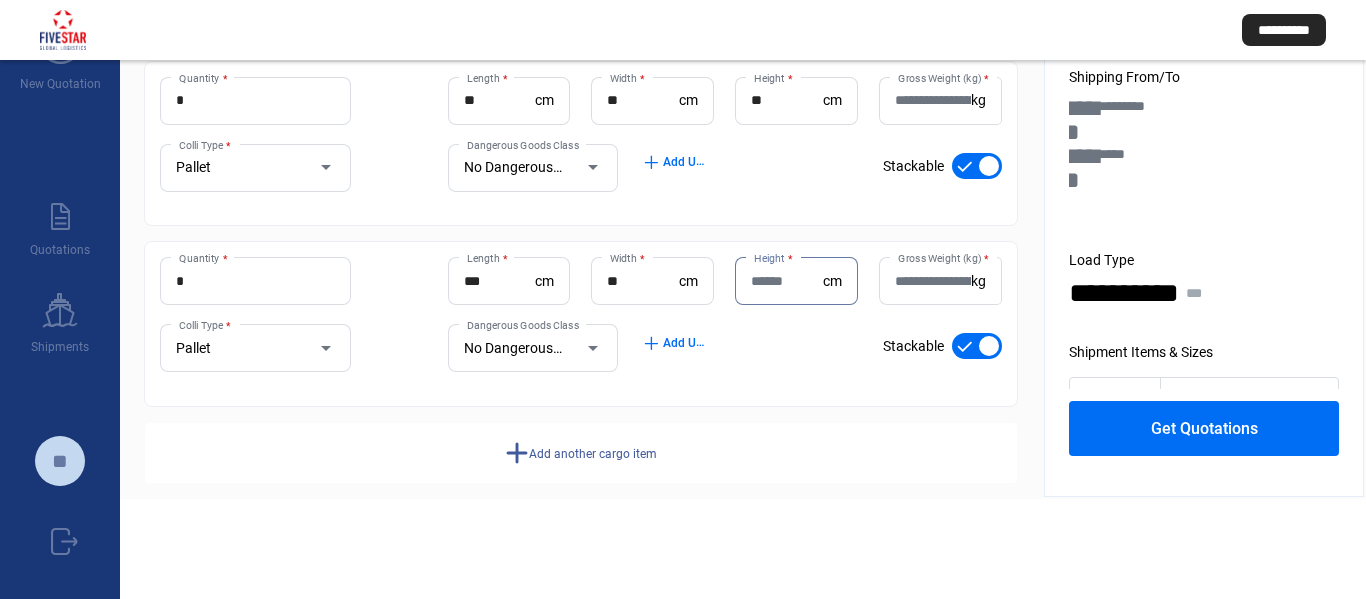 click on "Height  *" at bounding box center [787, 281] 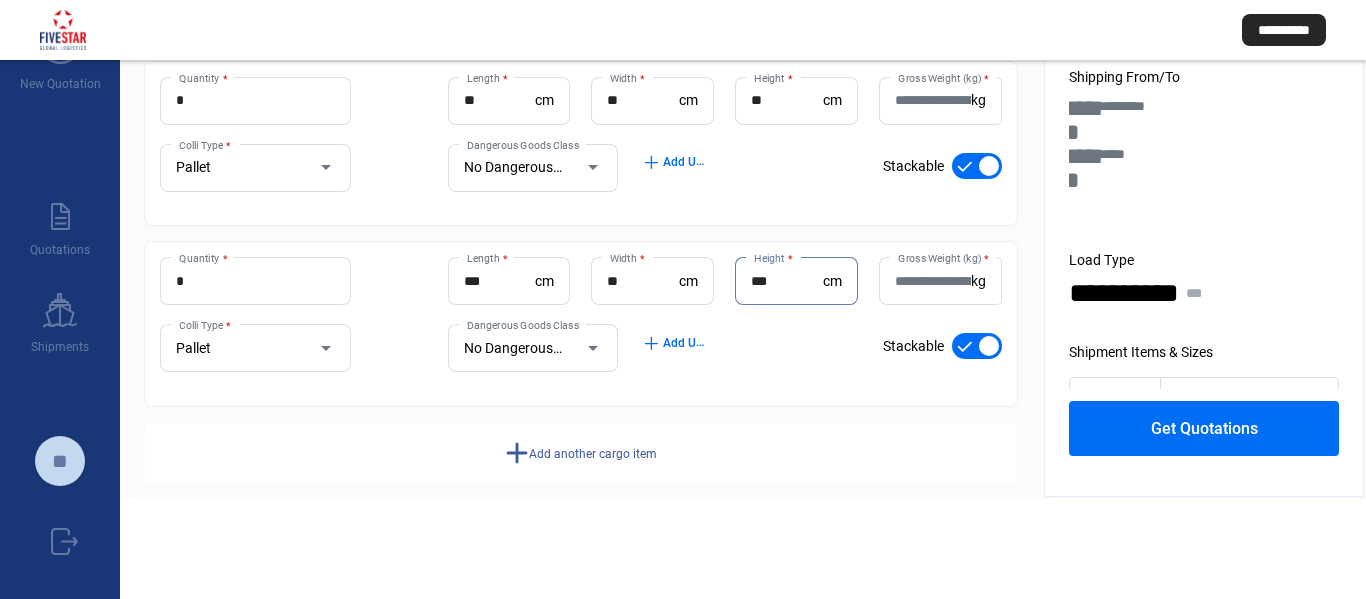 type on "***" 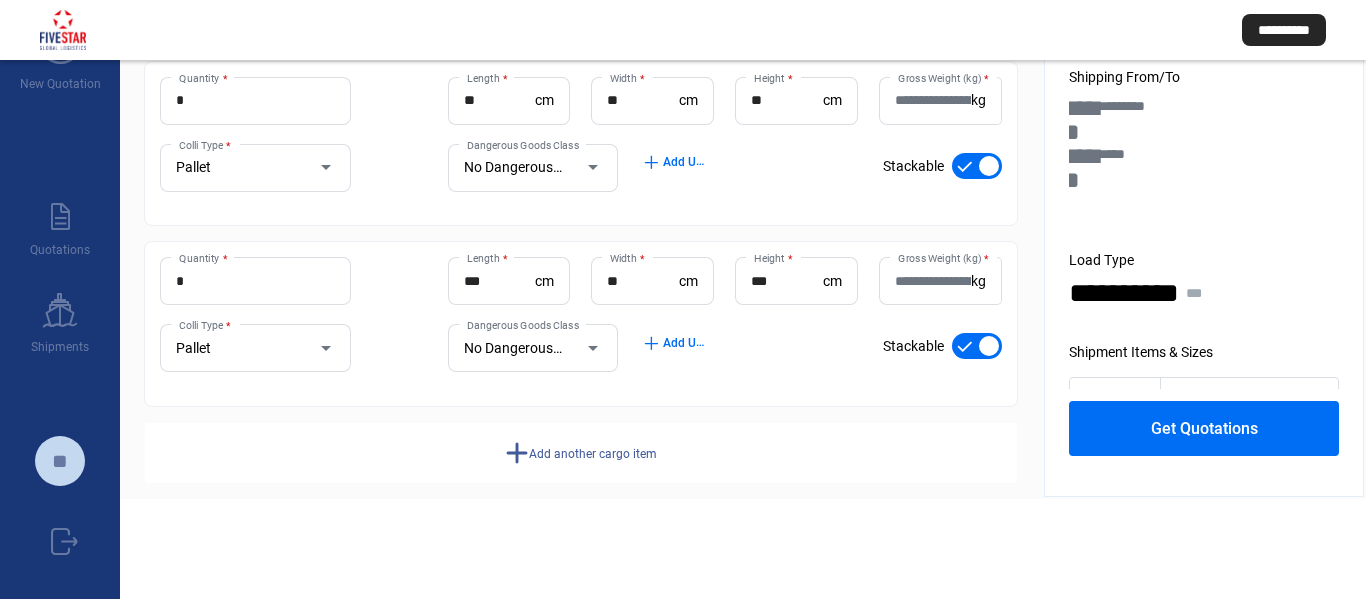 click on "Add another cargo item" 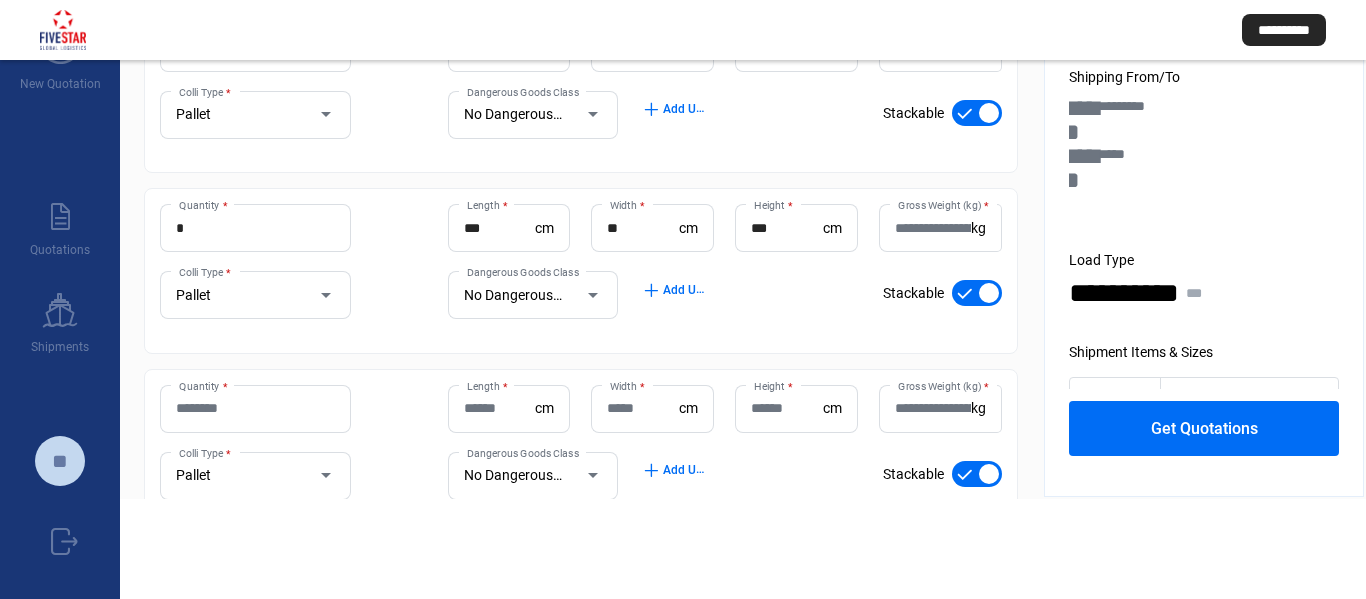 scroll, scrollTop: 300, scrollLeft: 0, axis: vertical 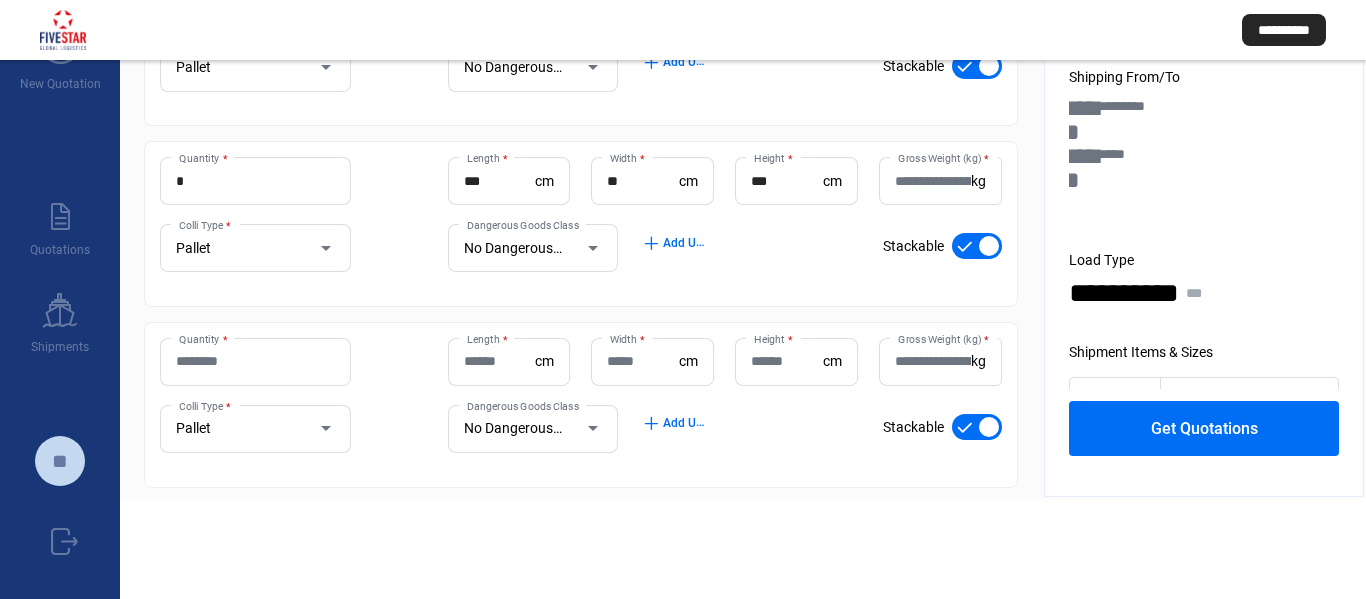 click on "Quantity *" 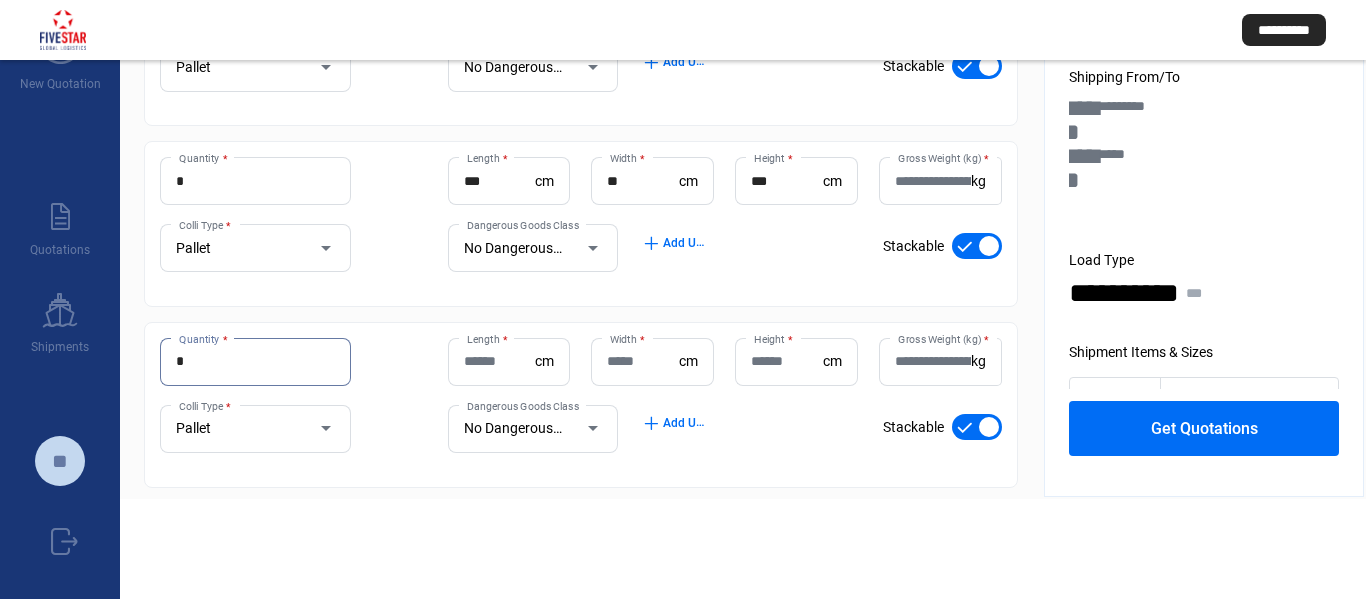 type on "*" 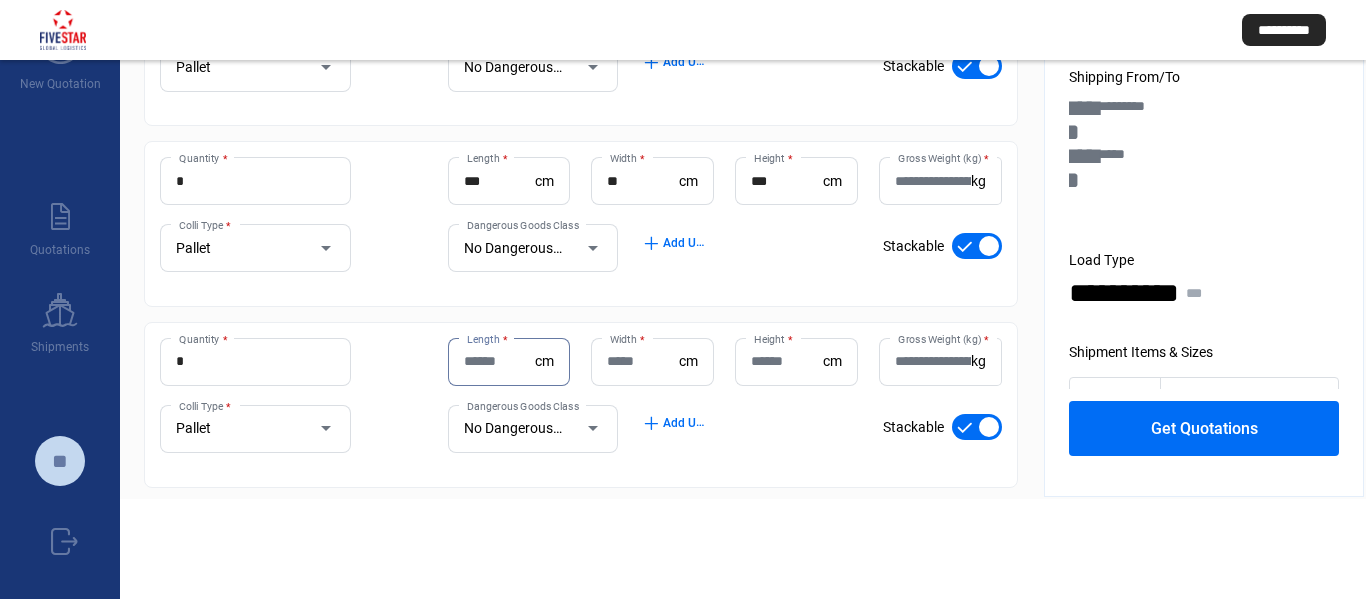 click on "Length  *" at bounding box center (500, 361) 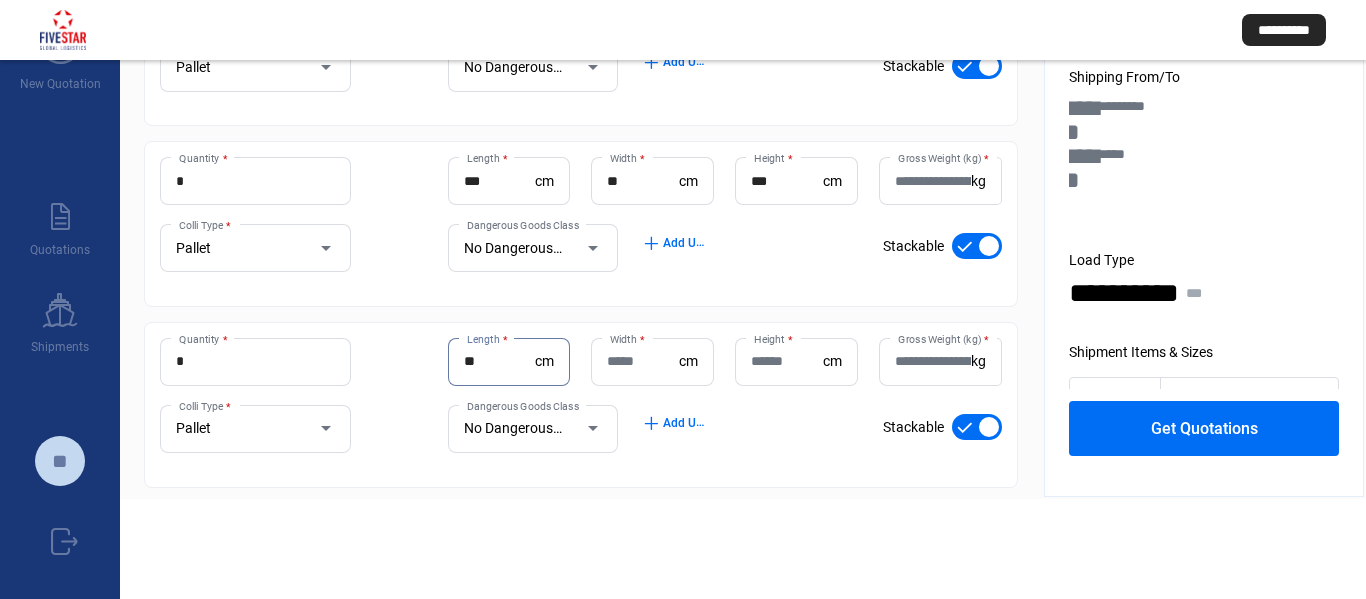 type on "**" 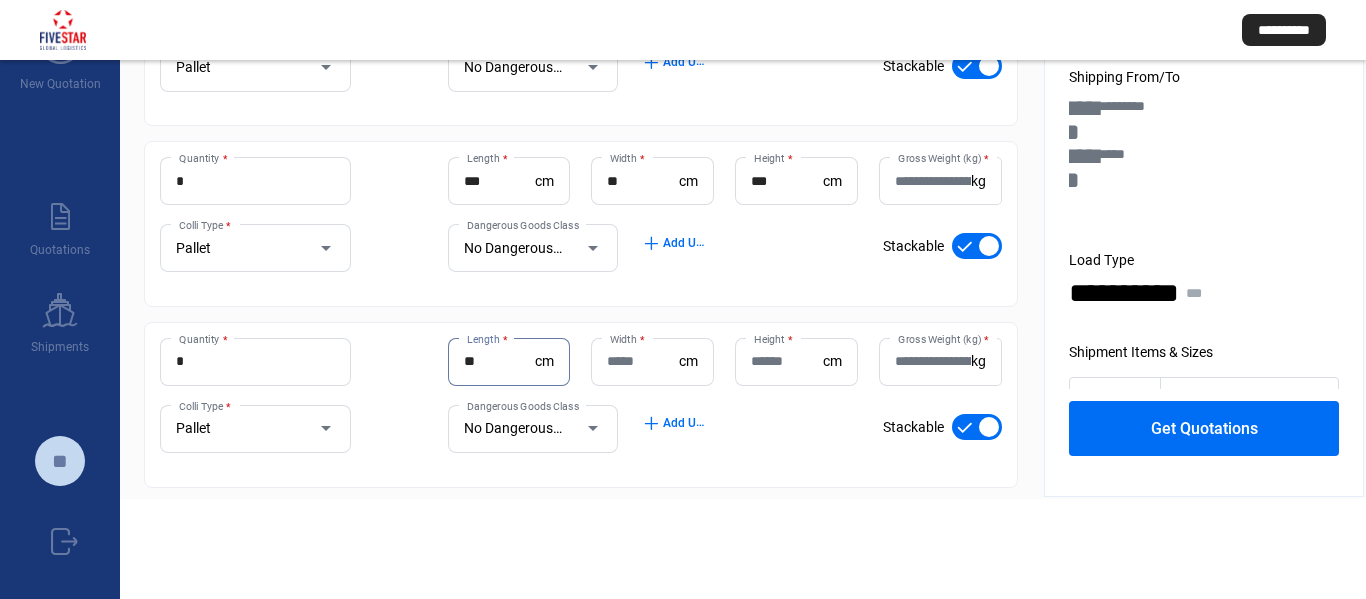 click on "Width  *" at bounding box center [643, 361] 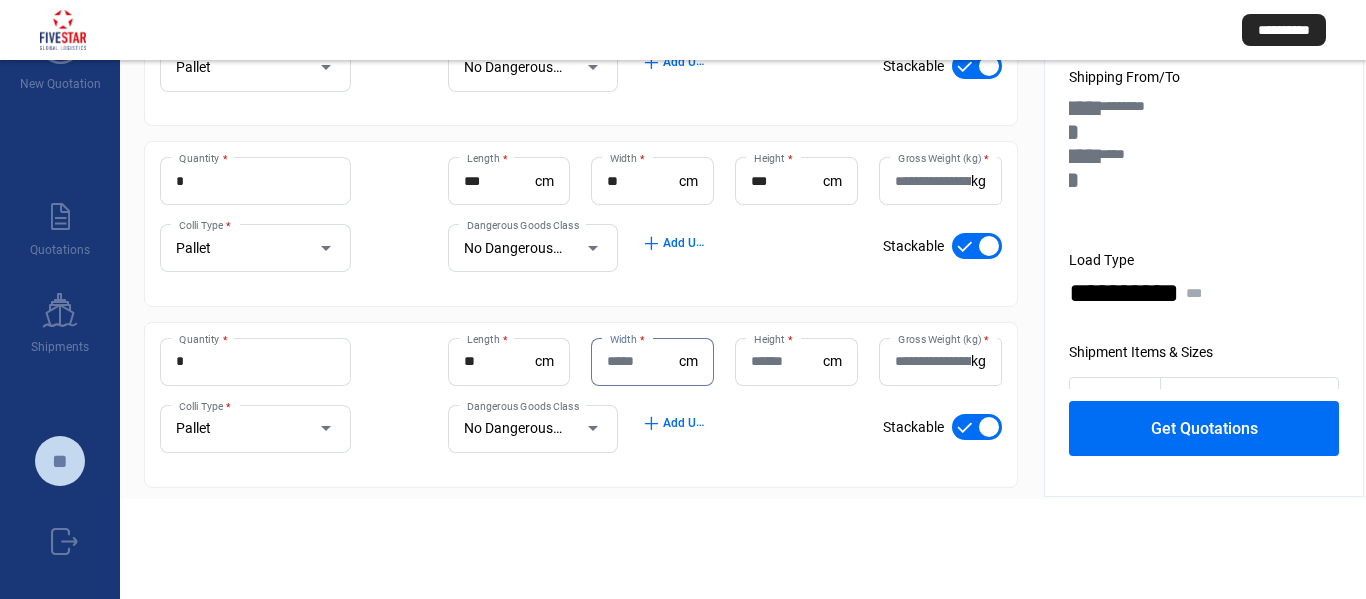 type on "*" 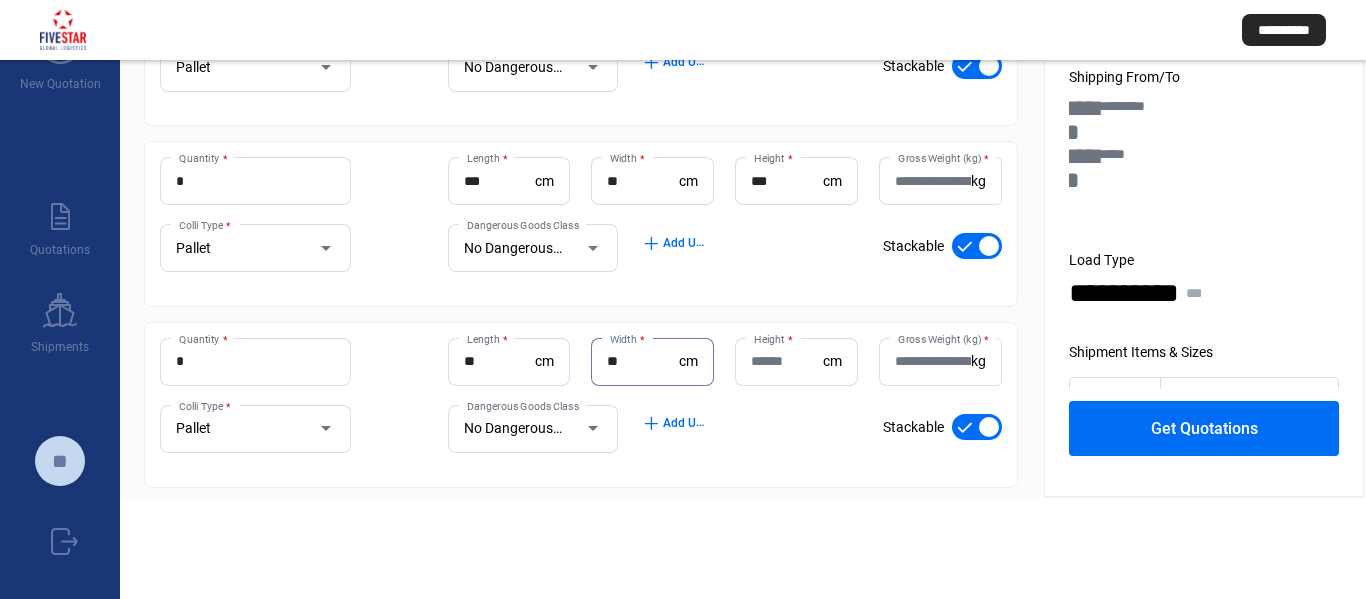 type on "**" 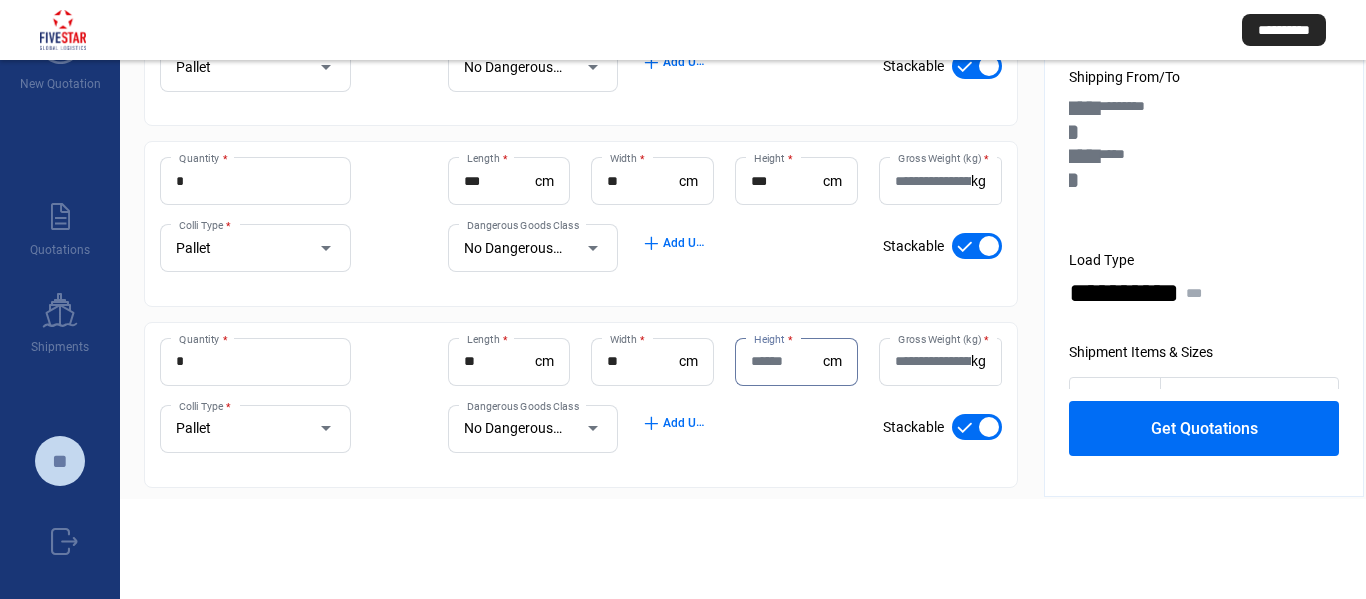 click on "Height  *" at bounding box center [787, 361] 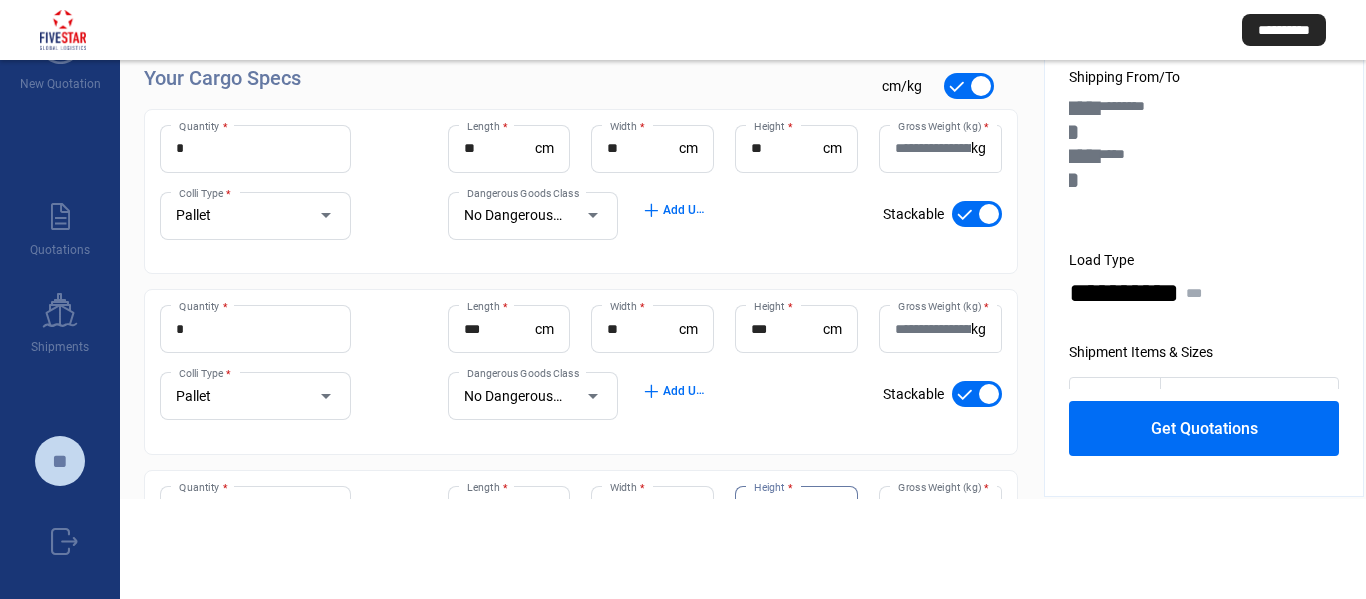 scroll, scrollTop: 100, scrollLeft: 0, axis: vertical 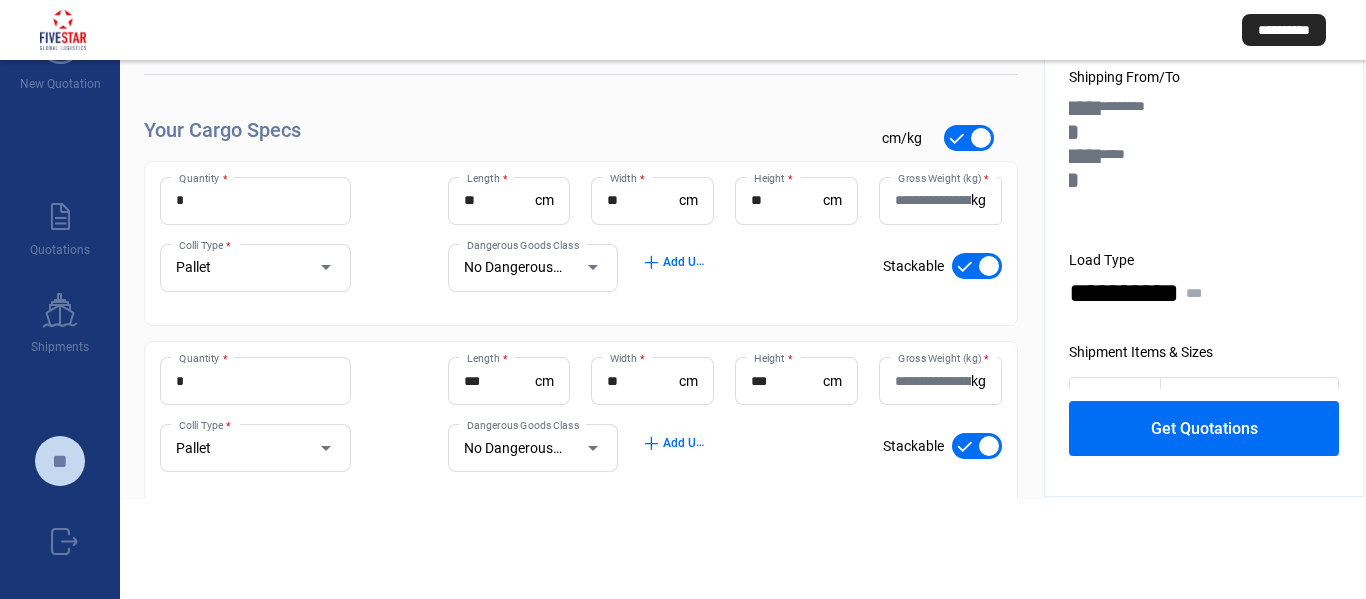 type on "**" 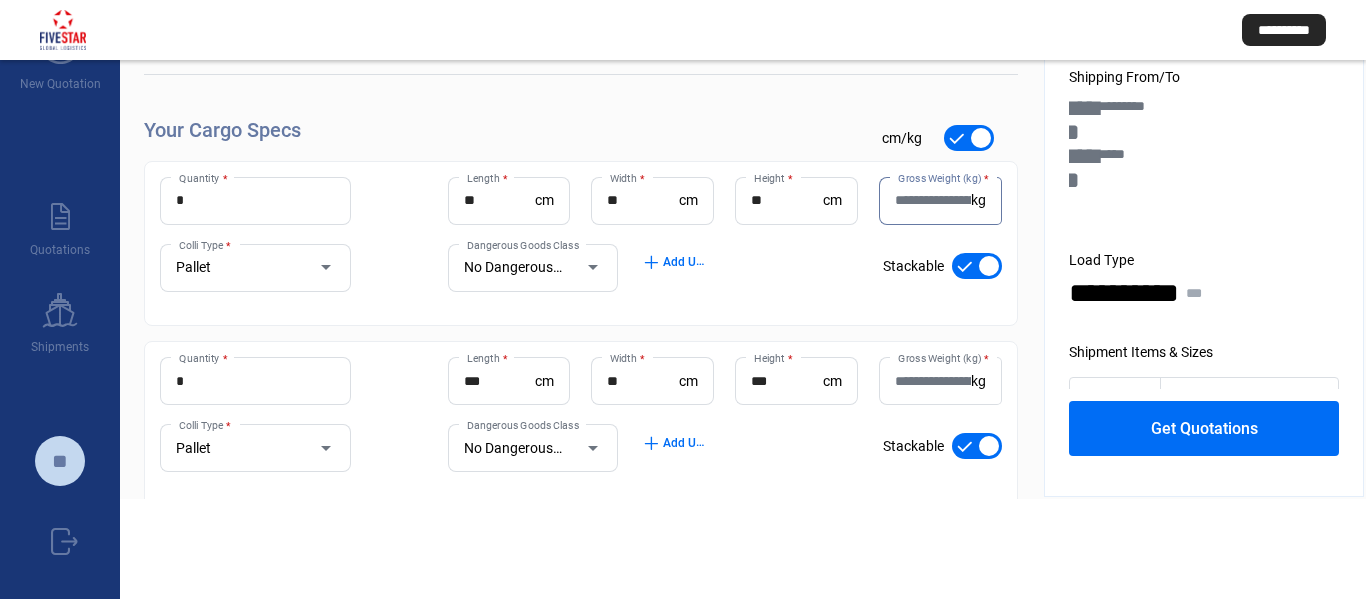 click on "Gross Weight (kg)  *" at bounding box center (933, 200) 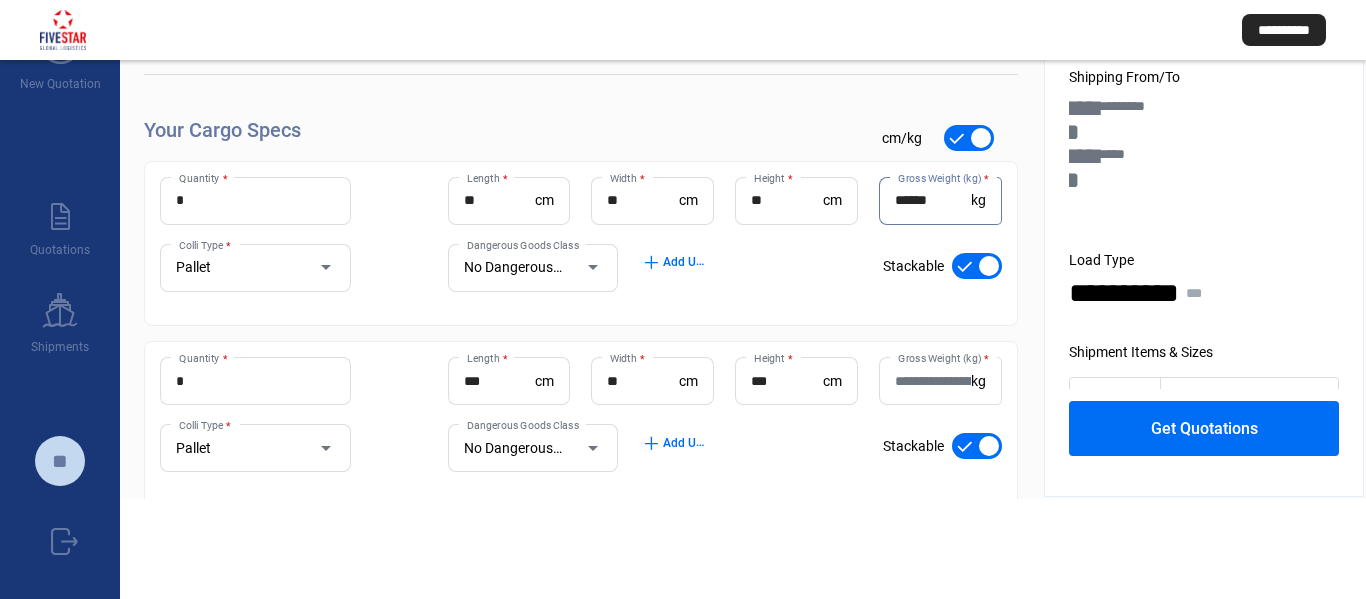 type on "******" 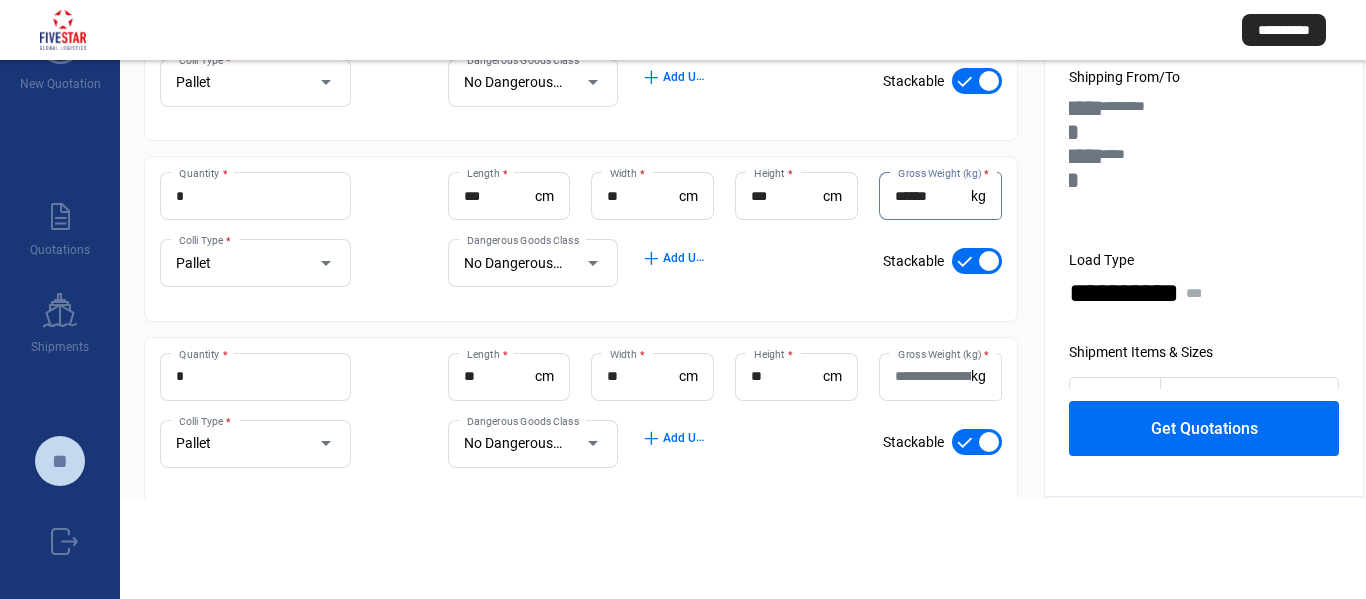 scroll, scrollTop: 300, scrollLeft: 0, axis: vertical 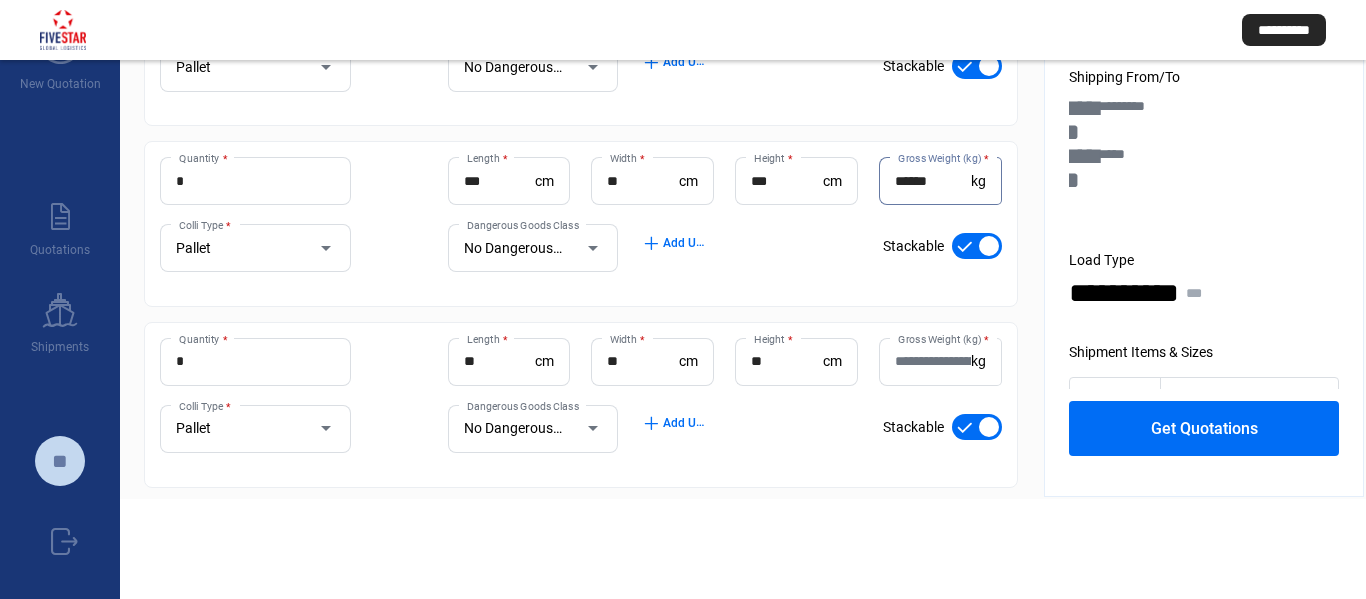 type on "******" 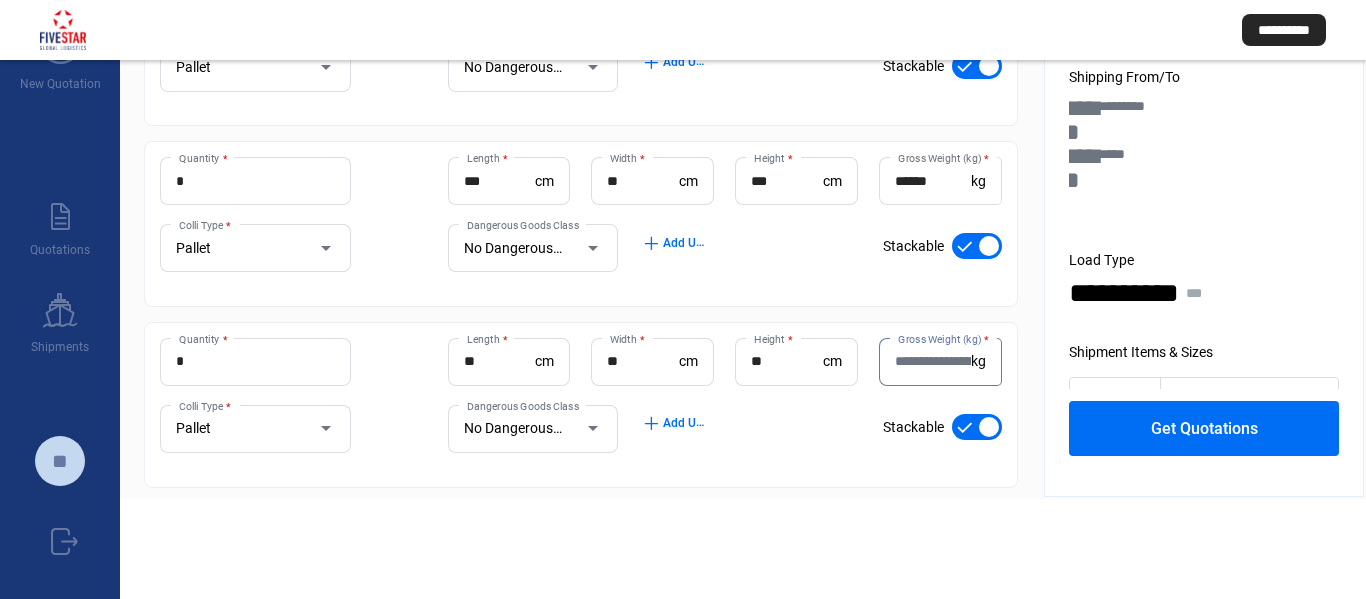 click on "Gross Weight (kg)  *" at bounding box center (933, 361) 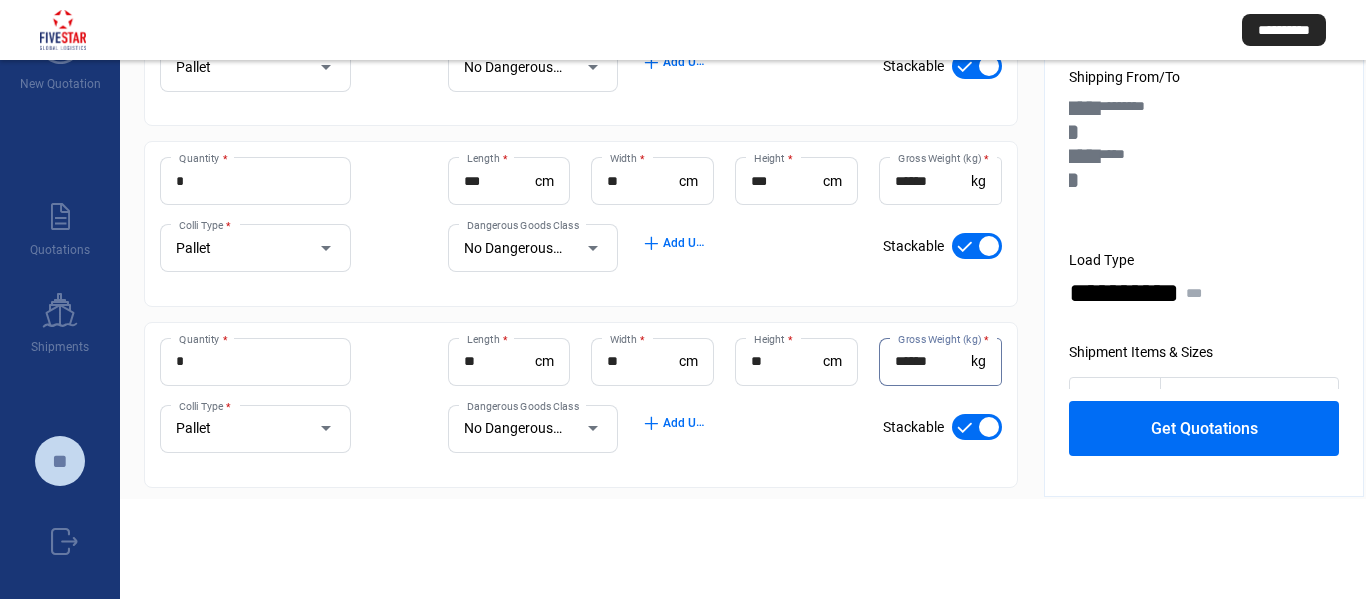 type on "******" 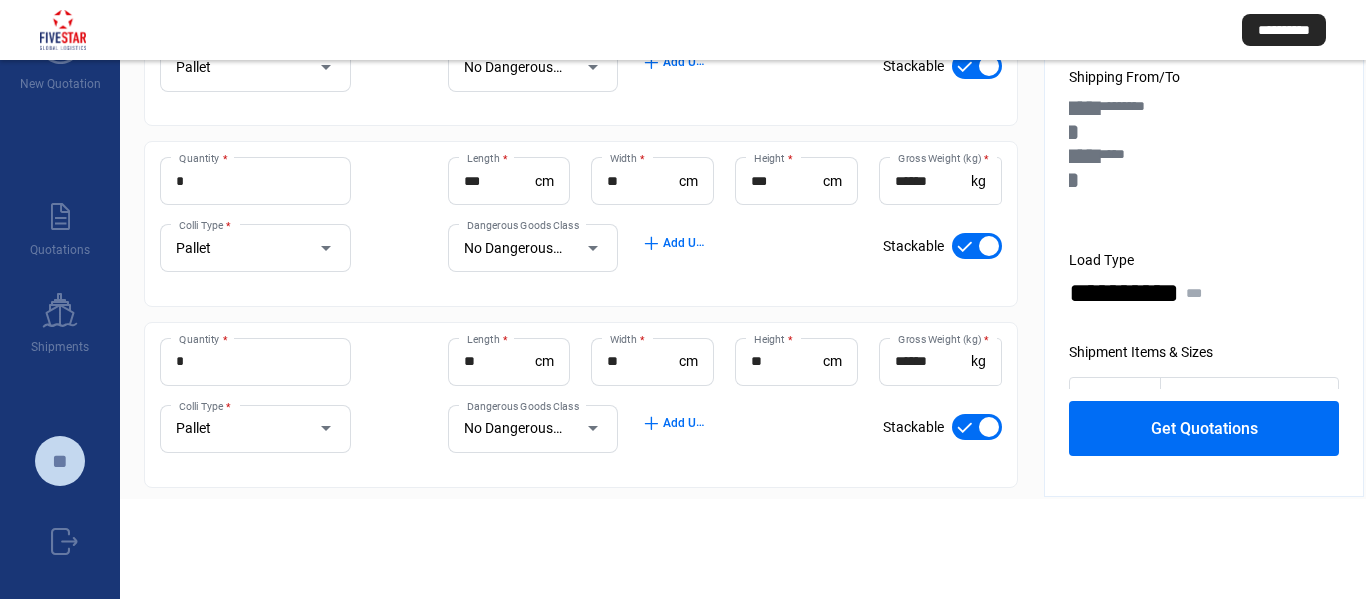 click on "**********" 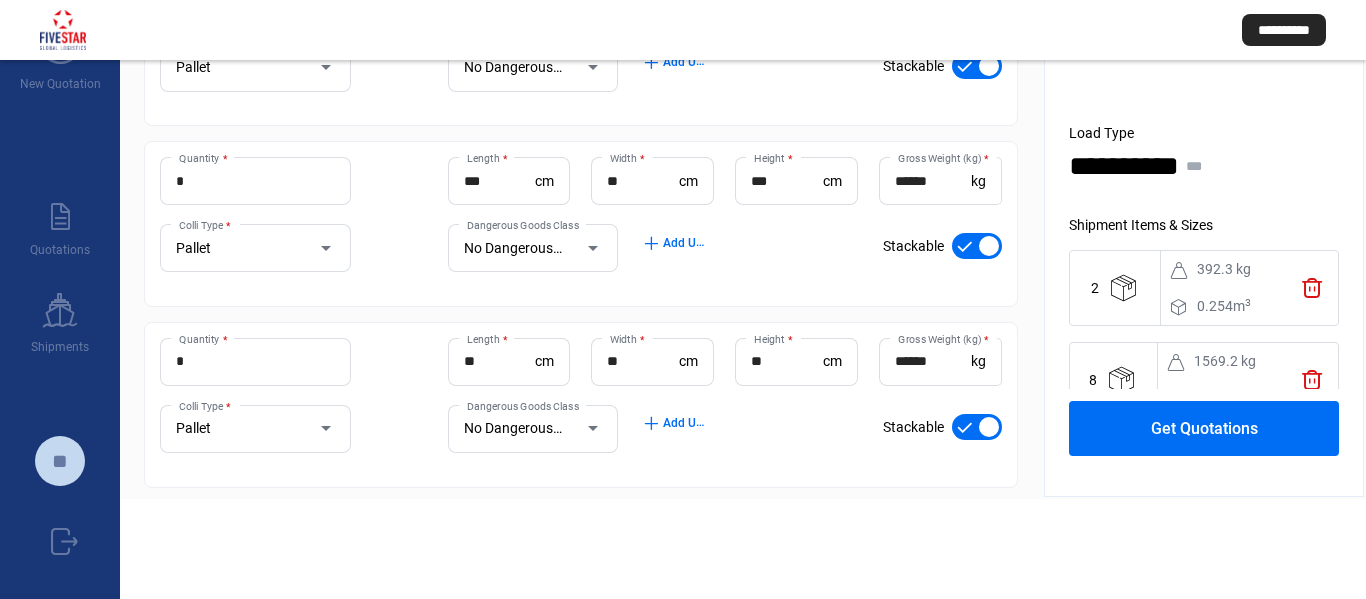 scroll, scrollTop: 265, scrollLeft: 0, axis: vertical 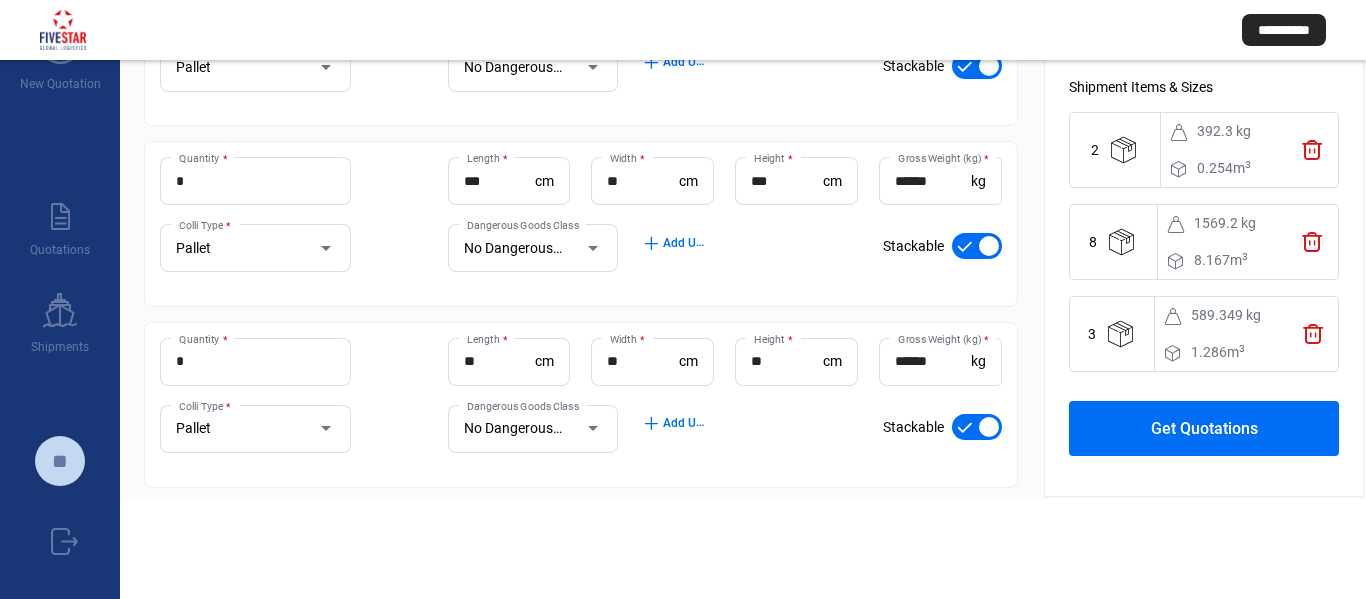 click on "Get Quotations" 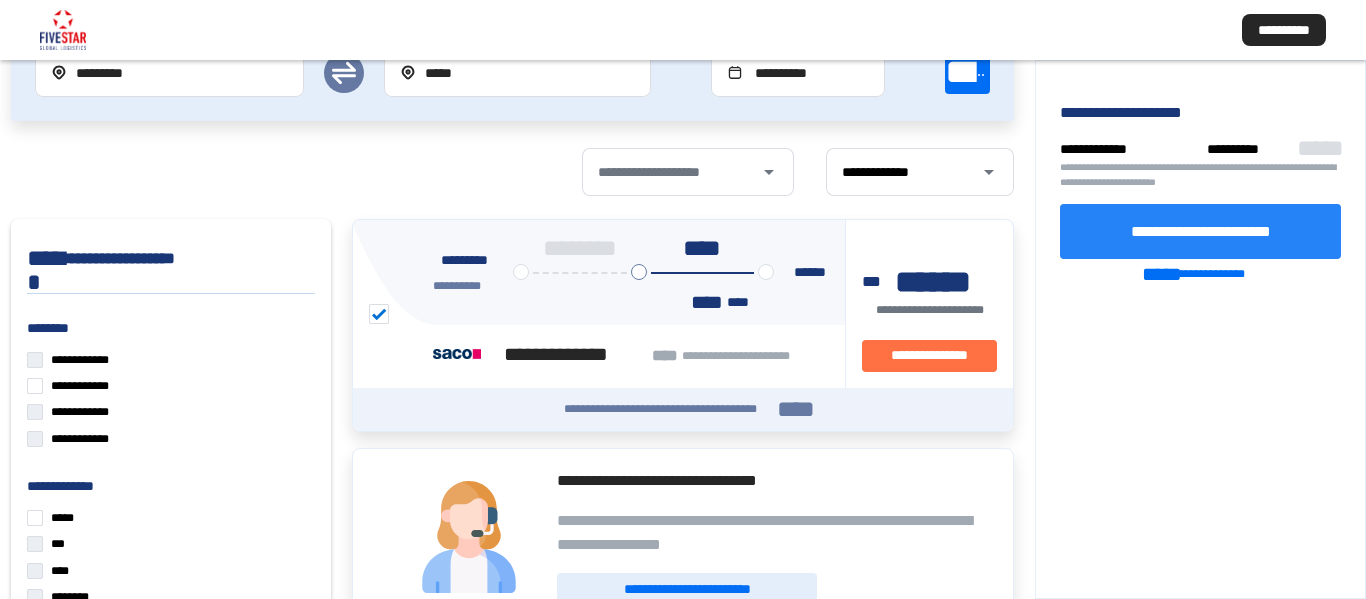 click on "**********" 